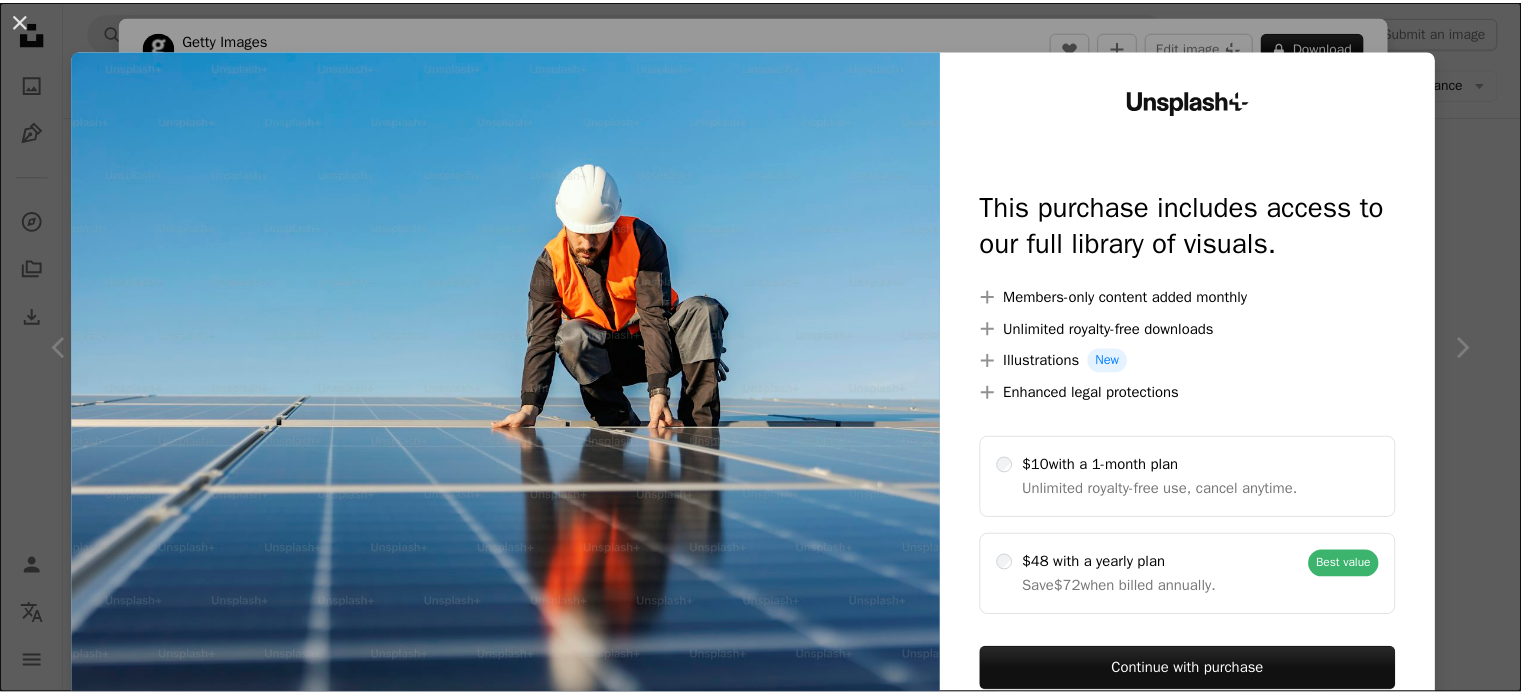scroll, scrollTop: 1800, scrollLeft: 0, axis: vertical 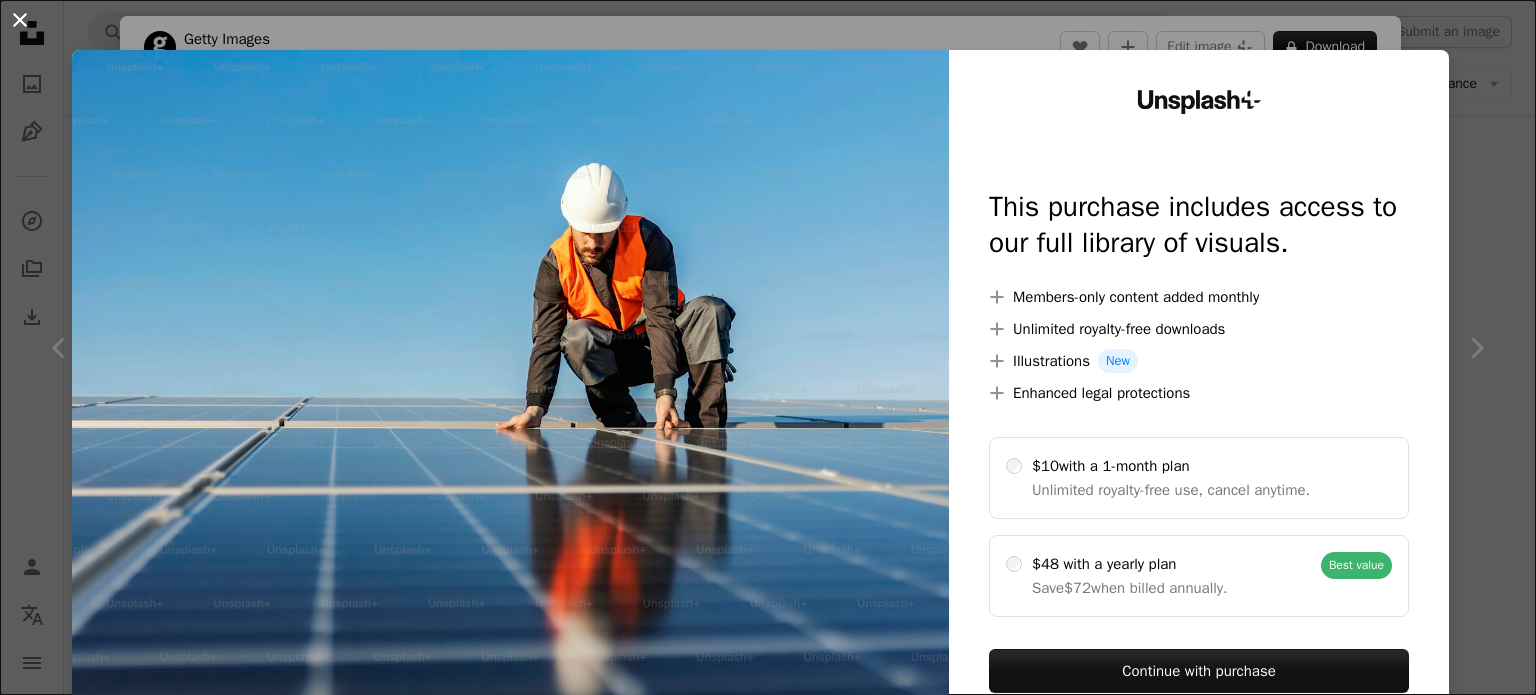 click on "An X shape" at bounding box center (20, 20) 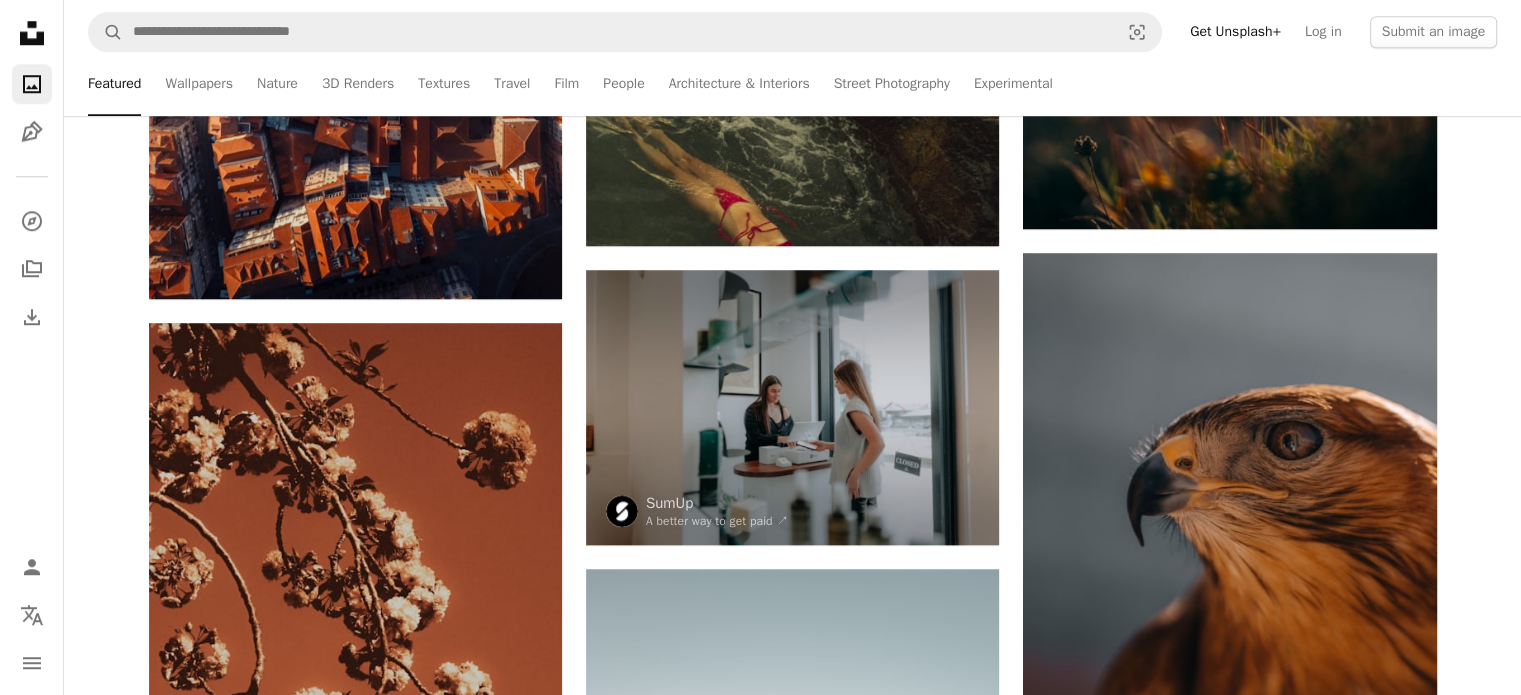 scroll, scrollTop: 0, scrollLeft: 0, axis: both 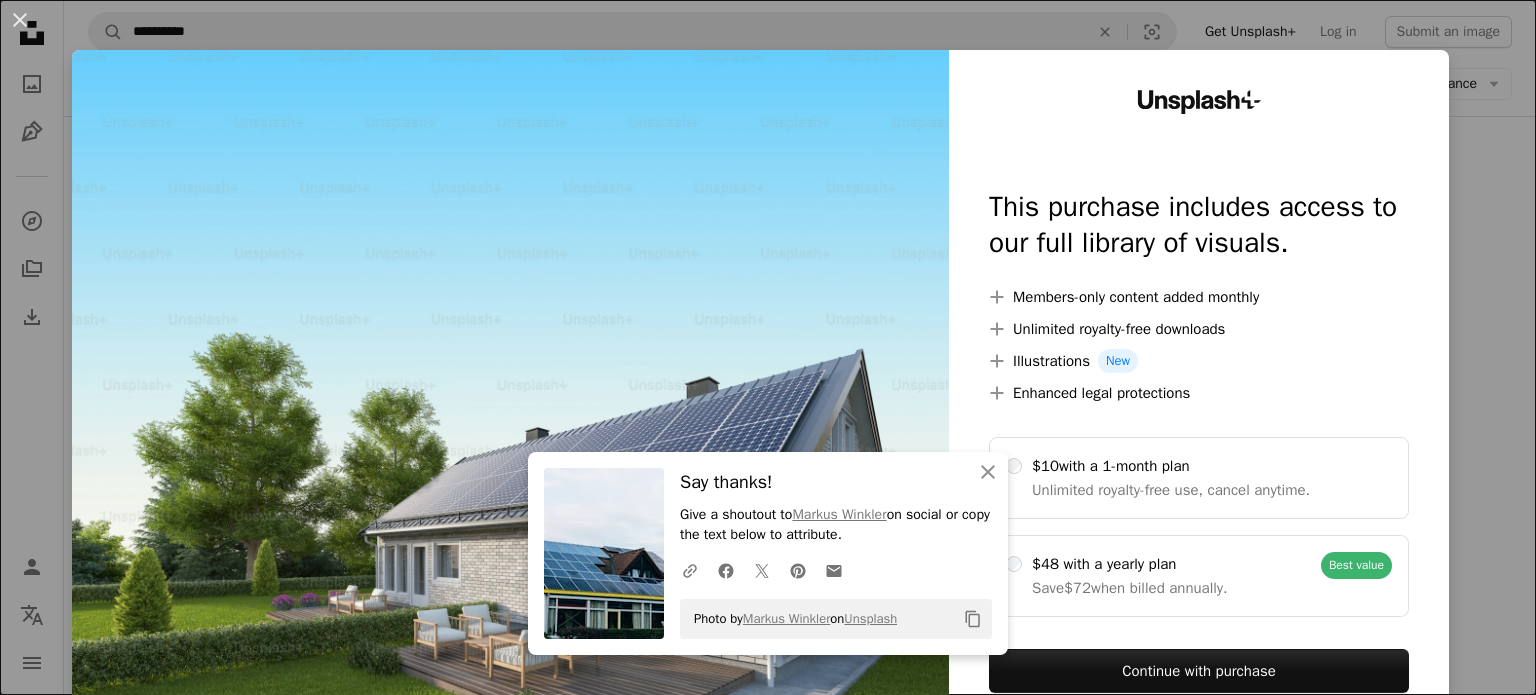 click on "An X shape An X shape Close Say thanks! Give a shoutout to  [FIRST] [LAST]  on social or copy the text below to attribute. A URL sharing icon (chains) Facebook icon X (formerly Twitter) icon Pinterest icon An envelope Photo by  [FIRST] [LAST]  on  Unsplash
Copy content Unsplash+ This purchase includes access to our full library of visuals. A plus sign Members-only content added monthly A plus sign Unlimited royalty-free downloads A plus sign Illustrations  New A plus sign Enhanced legal protections $10  with a 1-month plan Unlimited royalty-free use, cancel anytime. $48   with a yearly plan Save  $72  when billed annually. Best value Continue with purchase Taxes where applicable. Renews automatically. Cancel anytime." at bounding box center [768, 347] 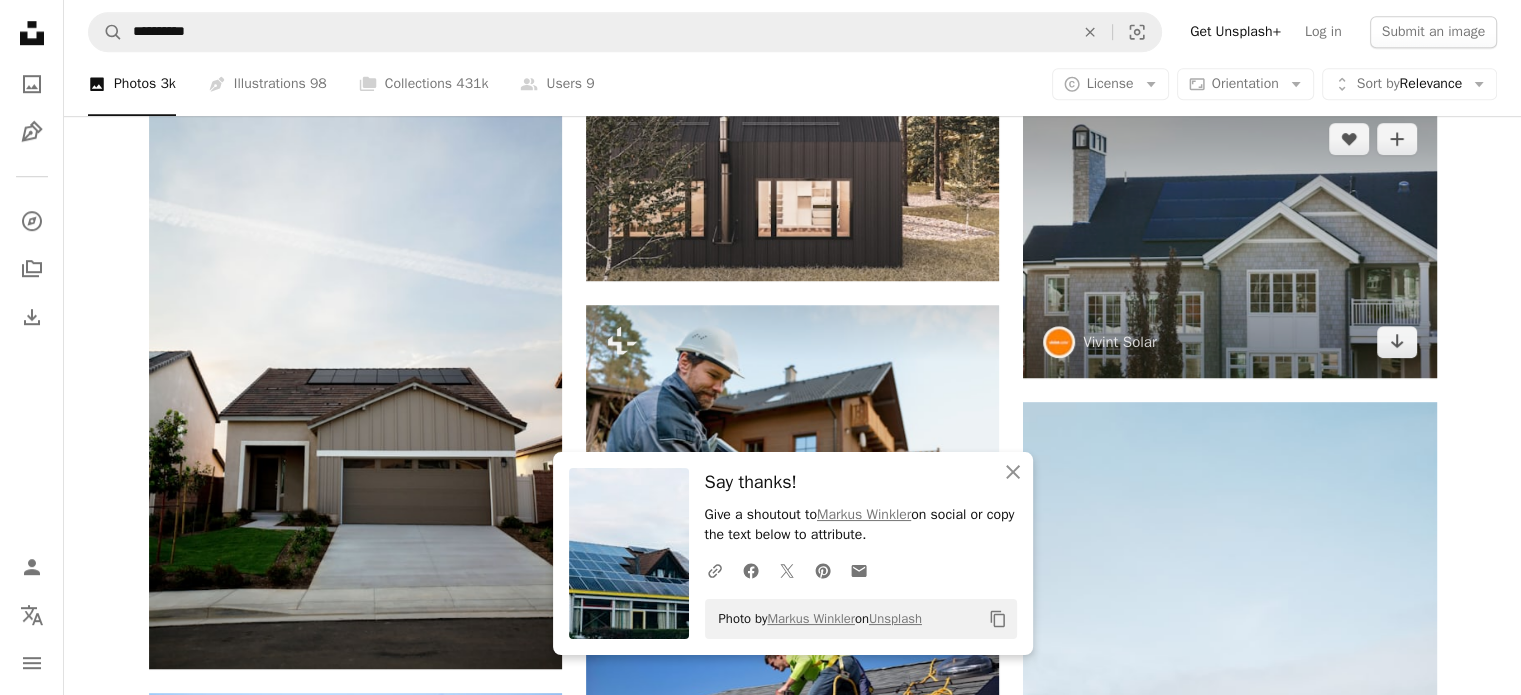 scroll, scrollTop: 1700, scrollLeft: 0, axis: vertical 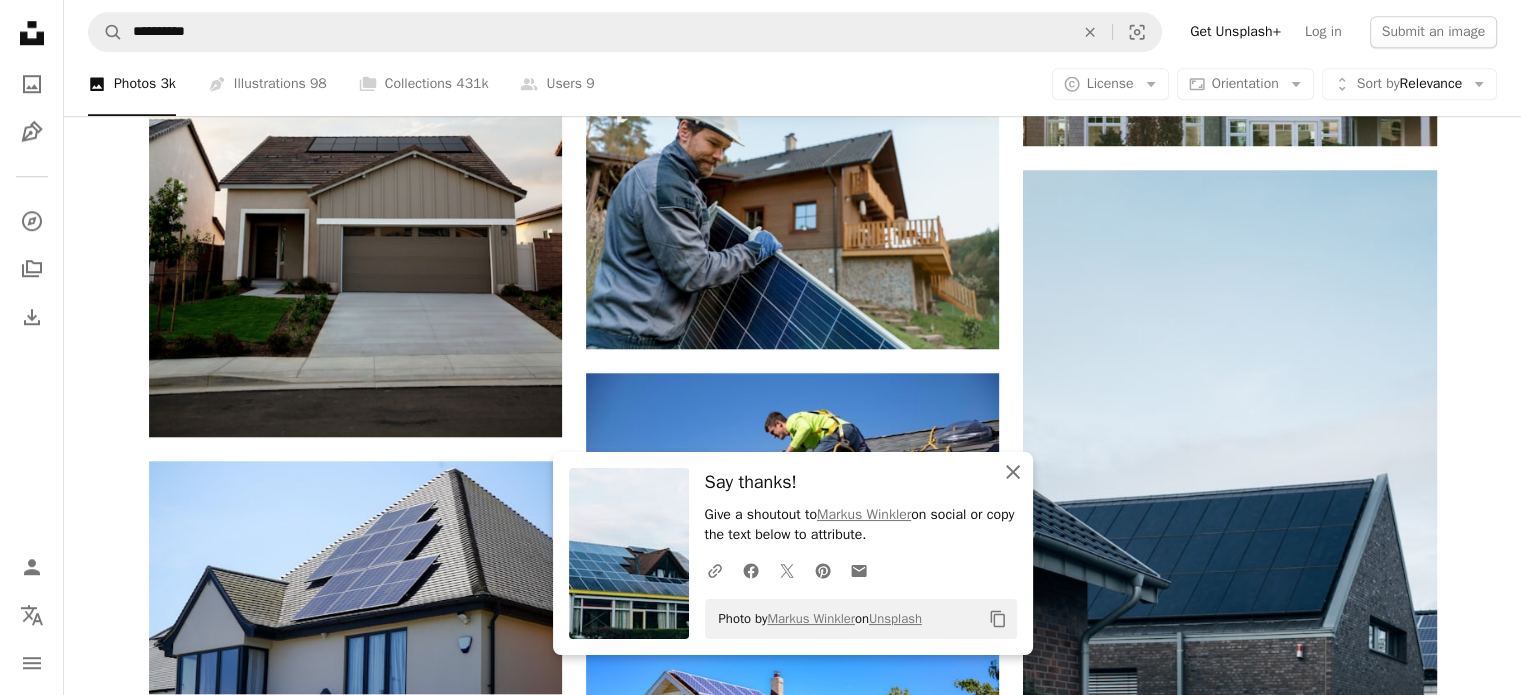 click on "An X shape" 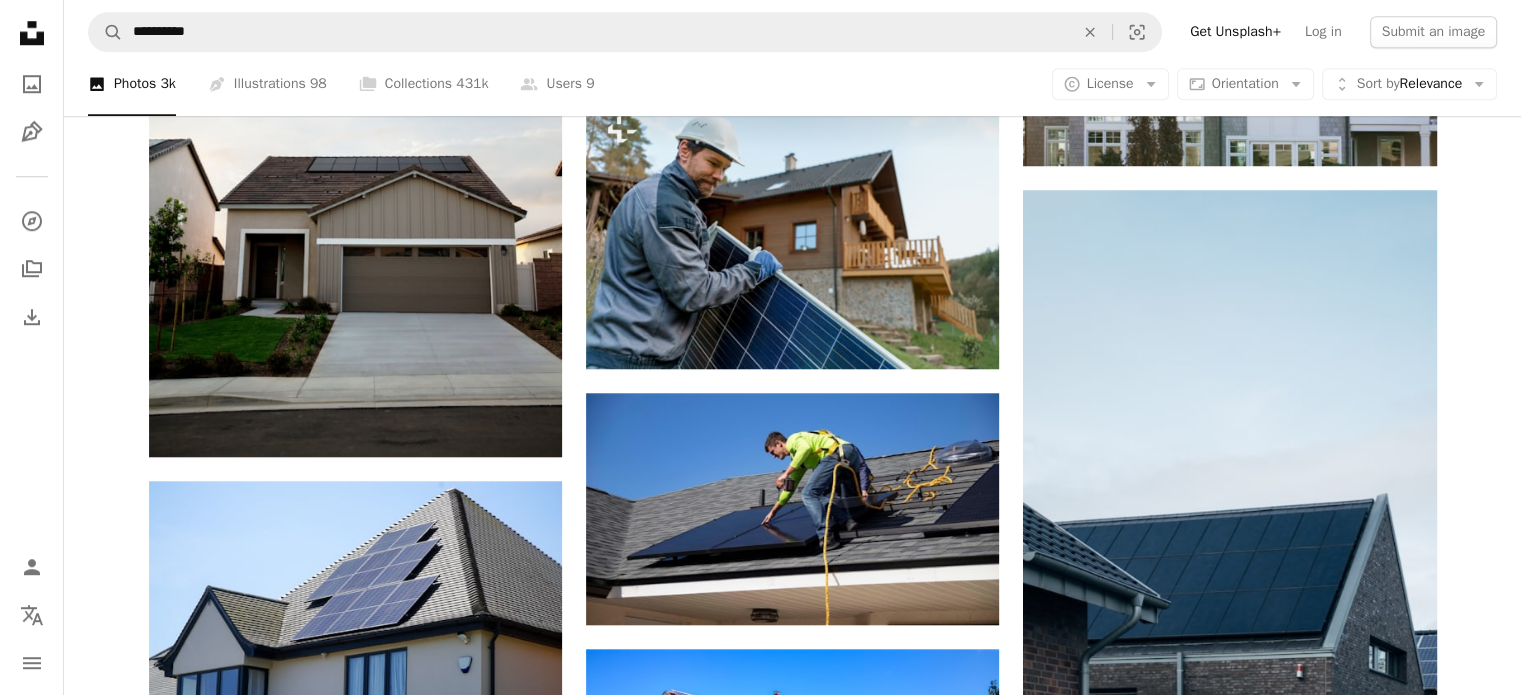 scroll, scrollTop: 1600, scrollLeft: 0, axis: vertical 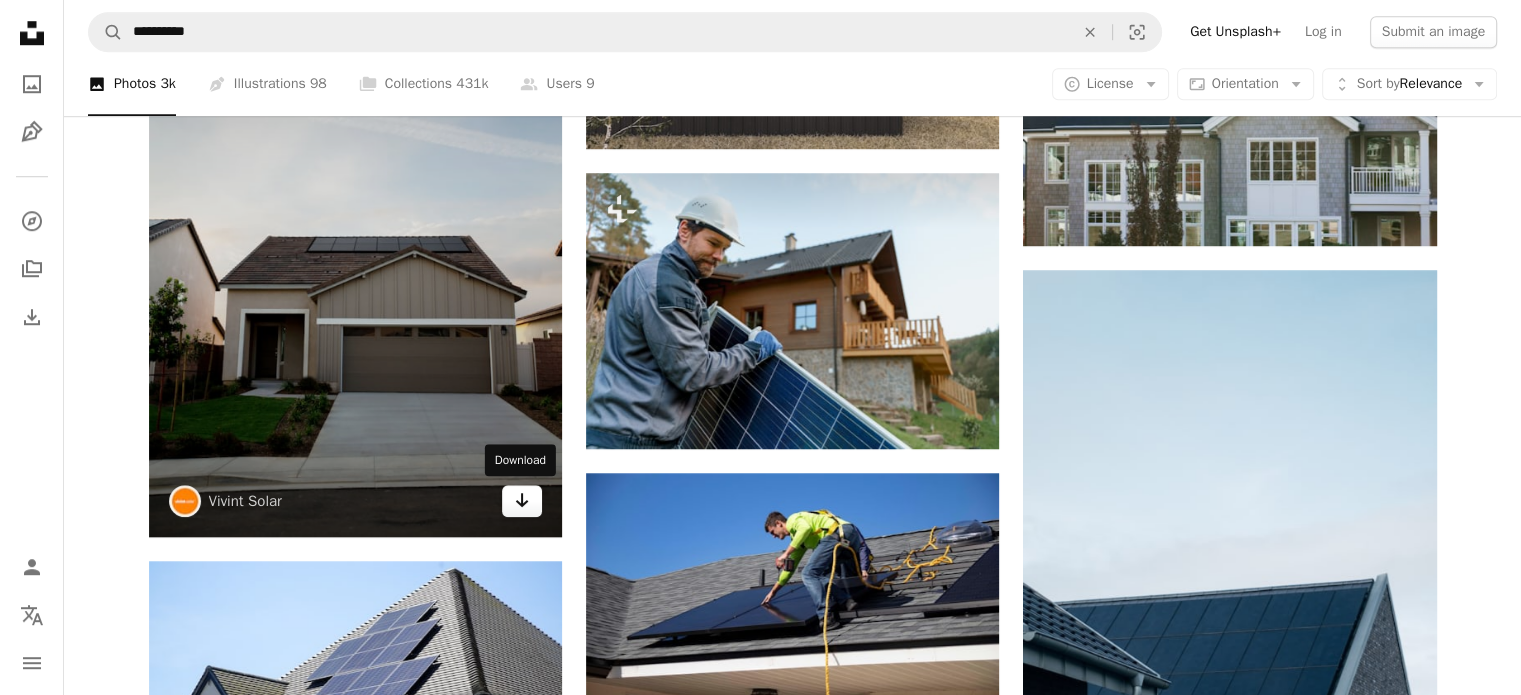 click on "Arrow pointing down" at bounding box center [522, 501] 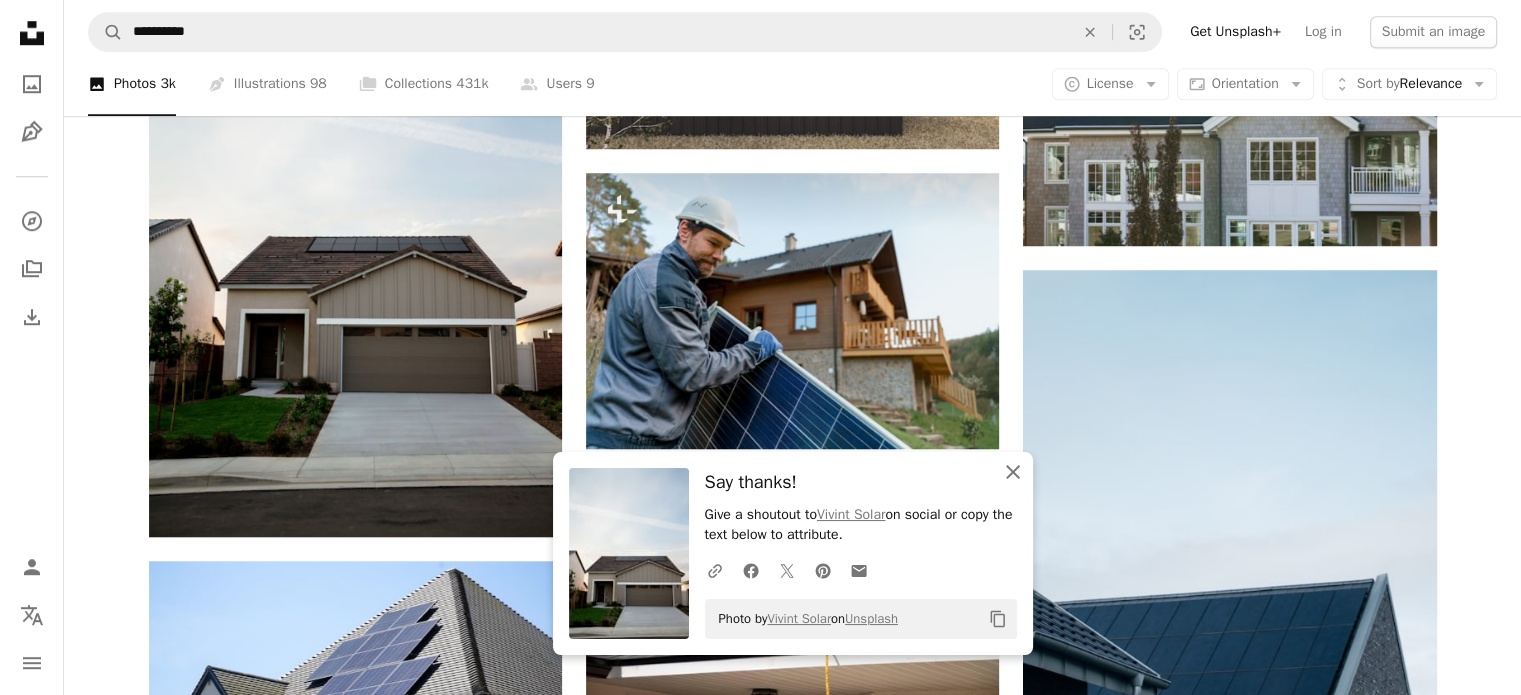 click on "An X shape" 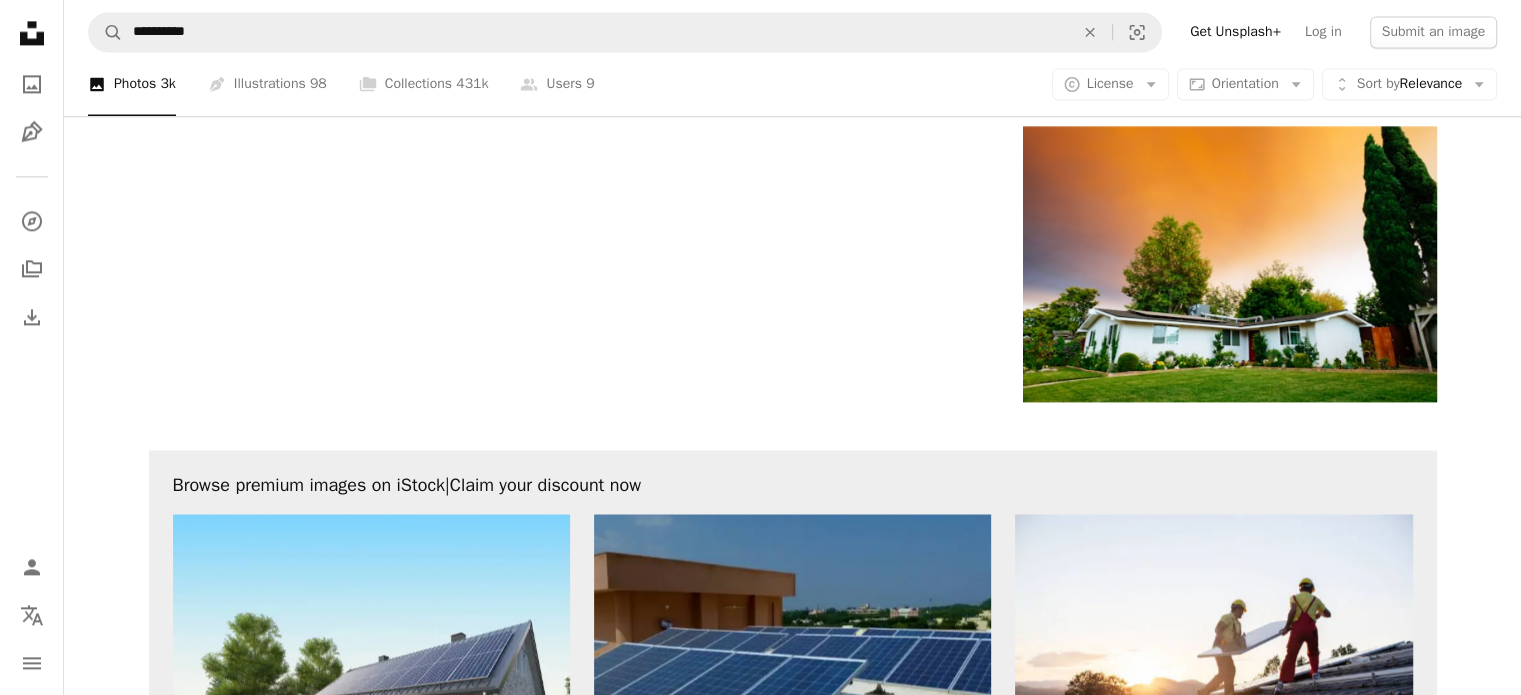 scroll, scrollTop: 2900, scrollLeft: 0, axis: vertical 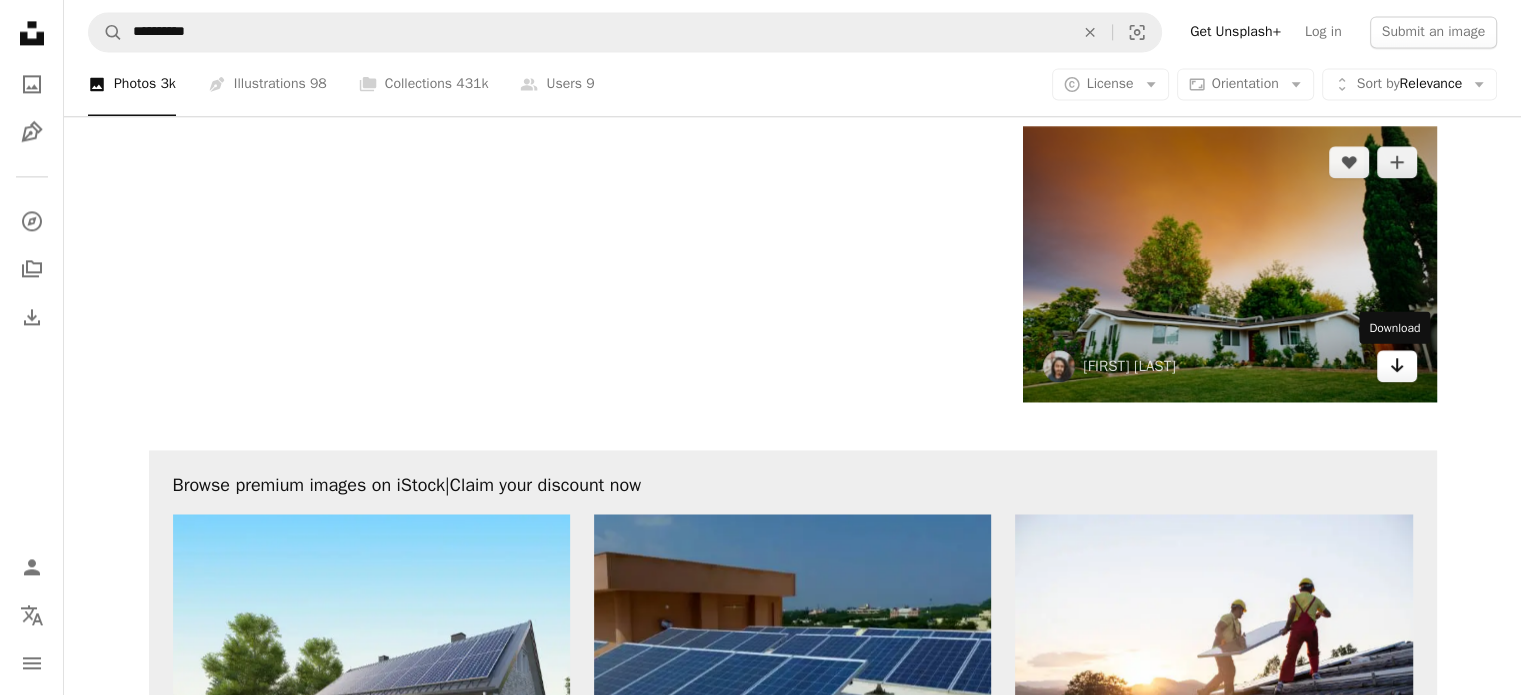 click on "Arrow pointing down" at bounding box center (1397, 366) 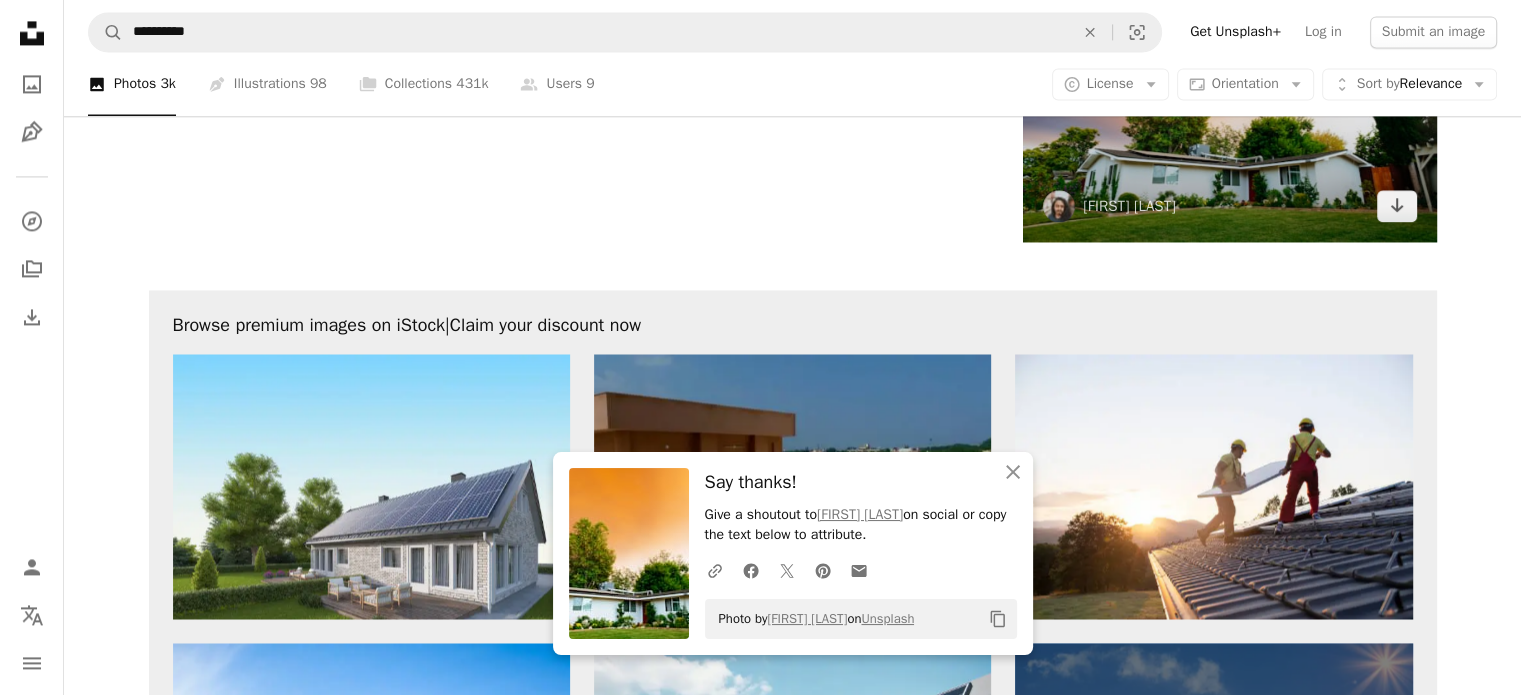 scroll, scrollTop: 3100, scrollLeft: 0, axis: vertical 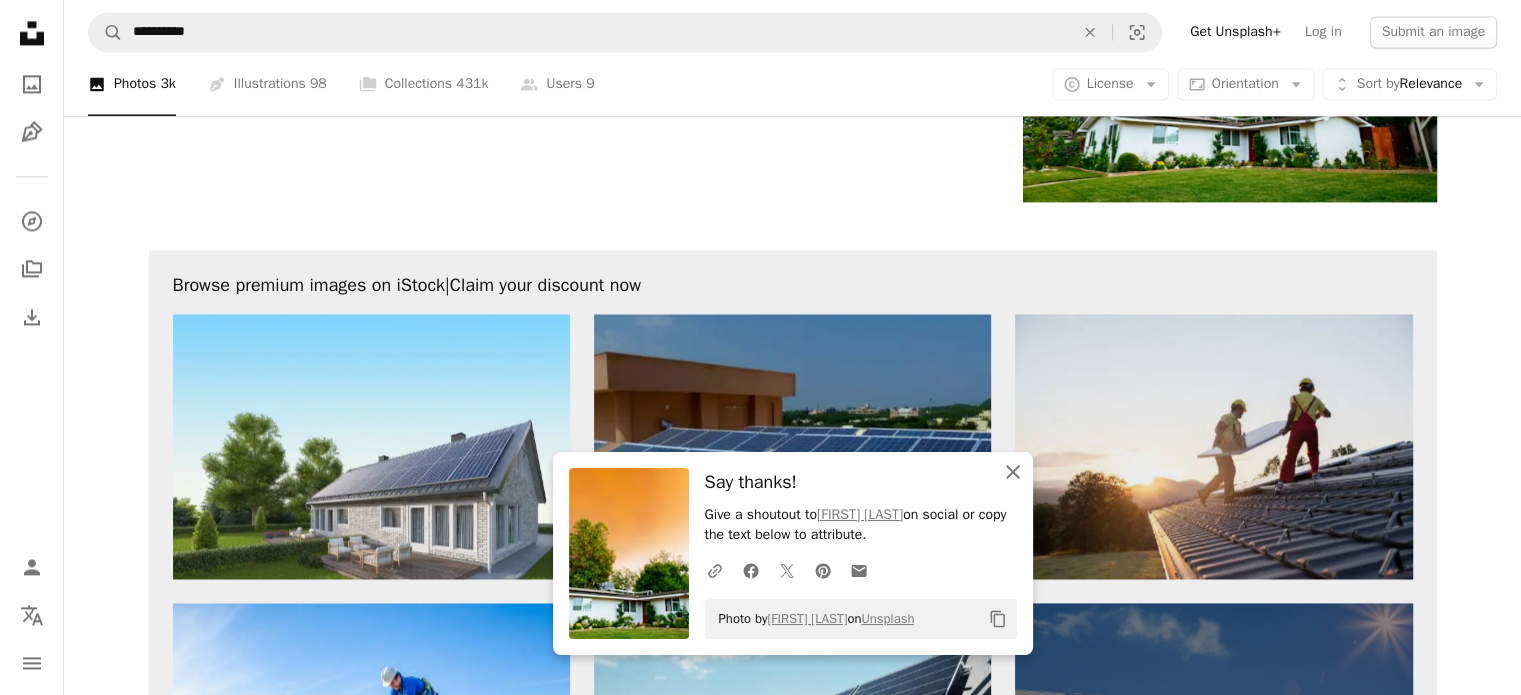 drag, startPoint x: 1013, startPoint y: 468, endPoint x: 1033, endPoint y: 471, distance: 20.22375 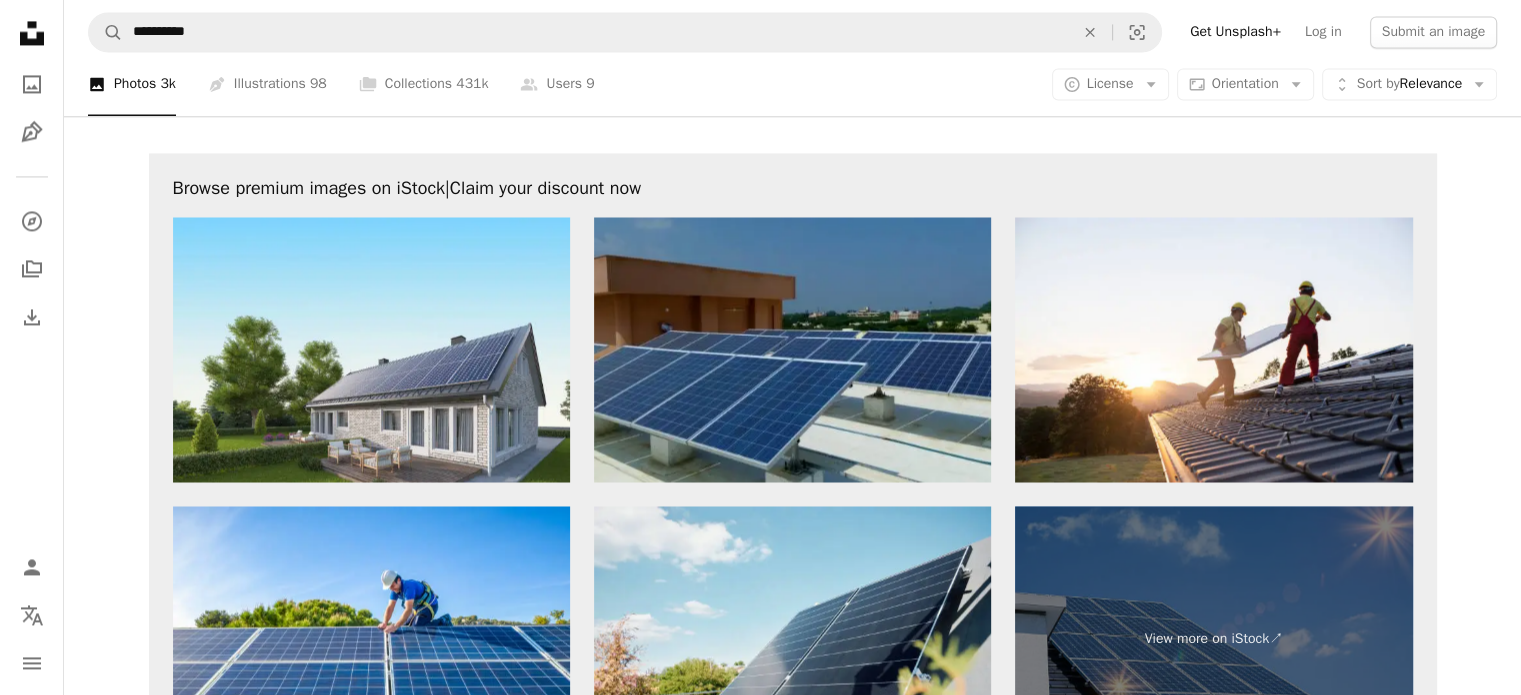 scroll, scrollTop: 3200, scrollLeft: 0, axis: vertical 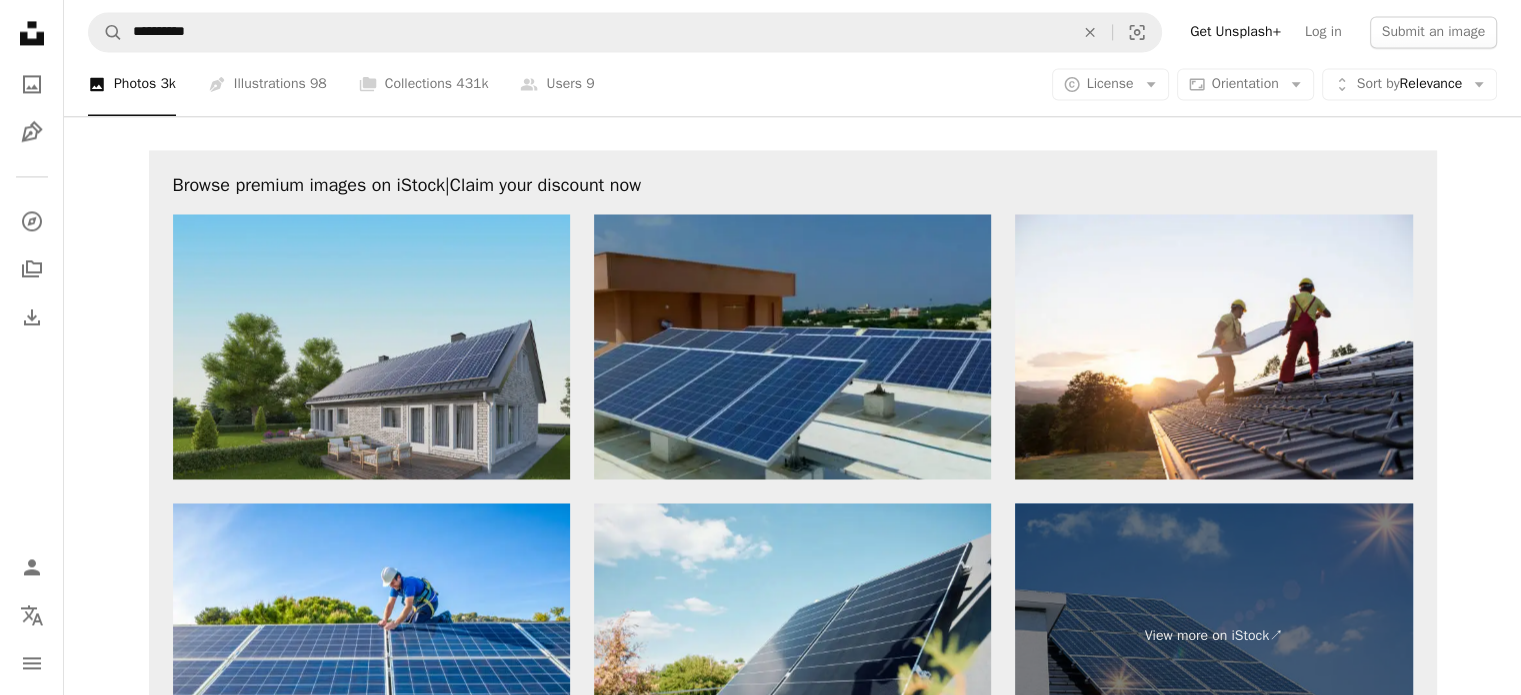 click at bounding box center (371, 346) 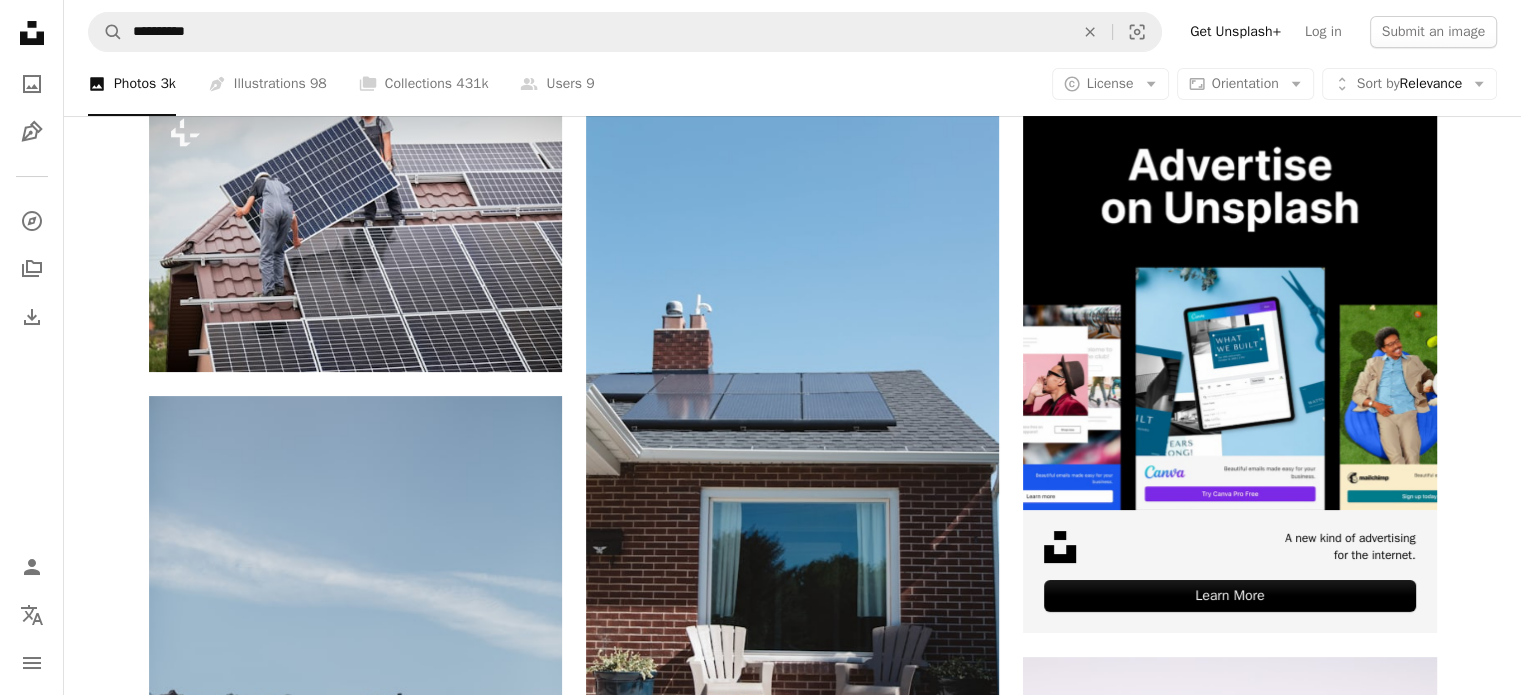 scroll, scrollTop: 0, scrollLeft: 0, axis: both 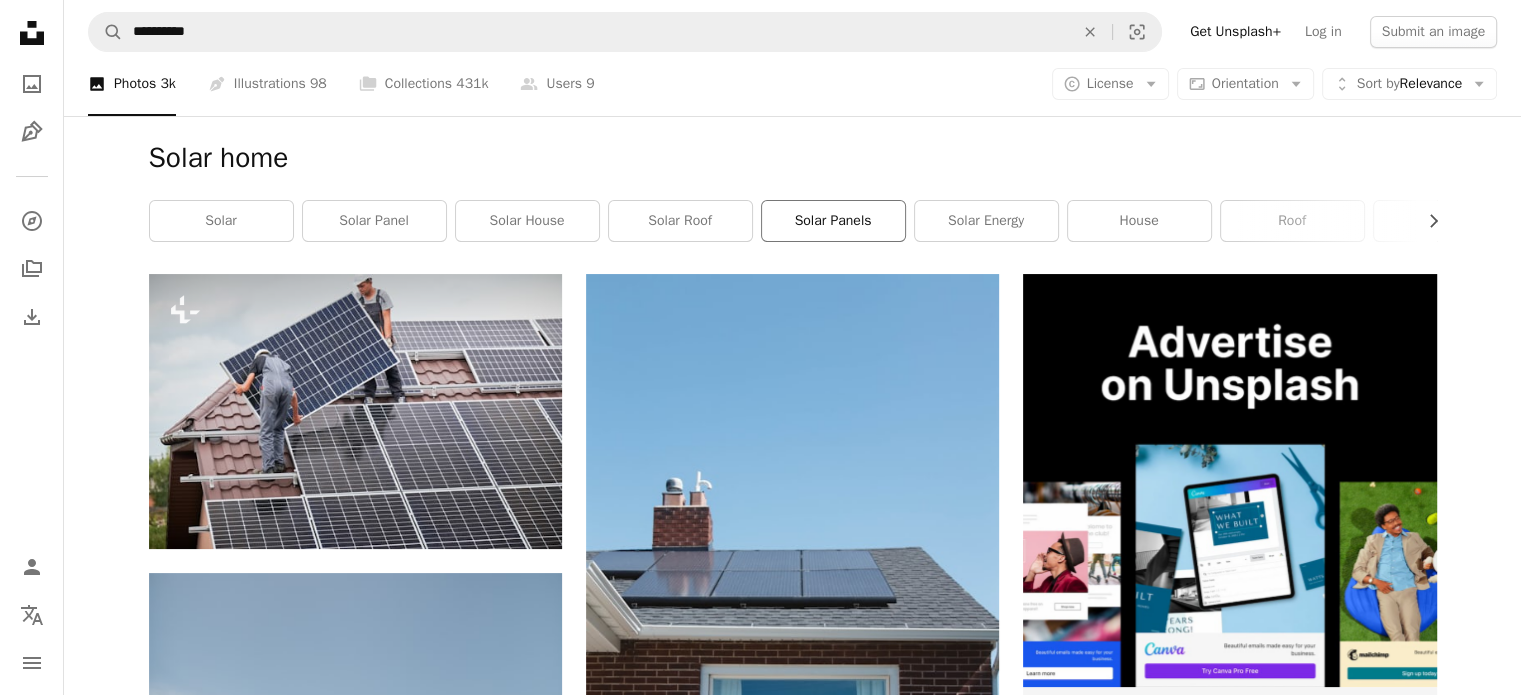 click on "solar panels" at bounding box center [833, 221] 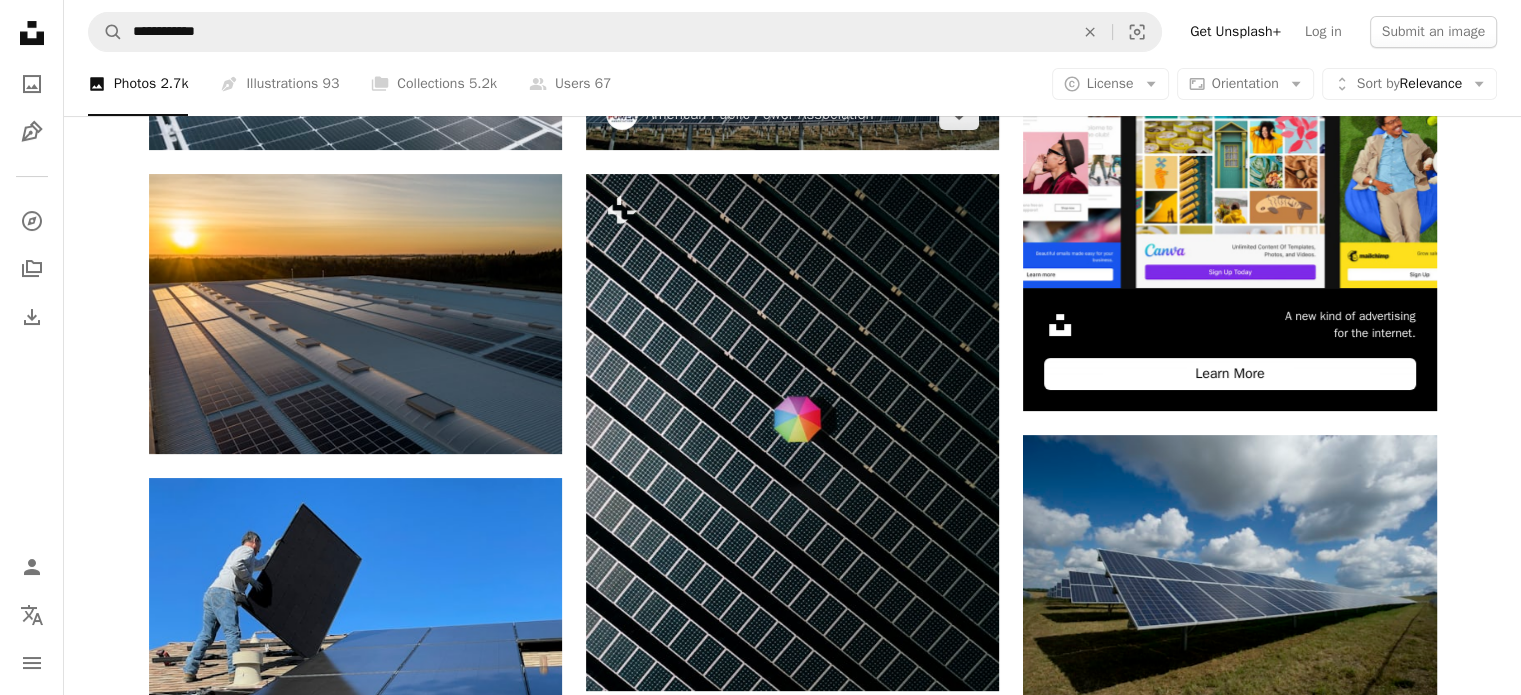 scroll, scrollTop: 400, scrollLeft: 0, axis: vertical 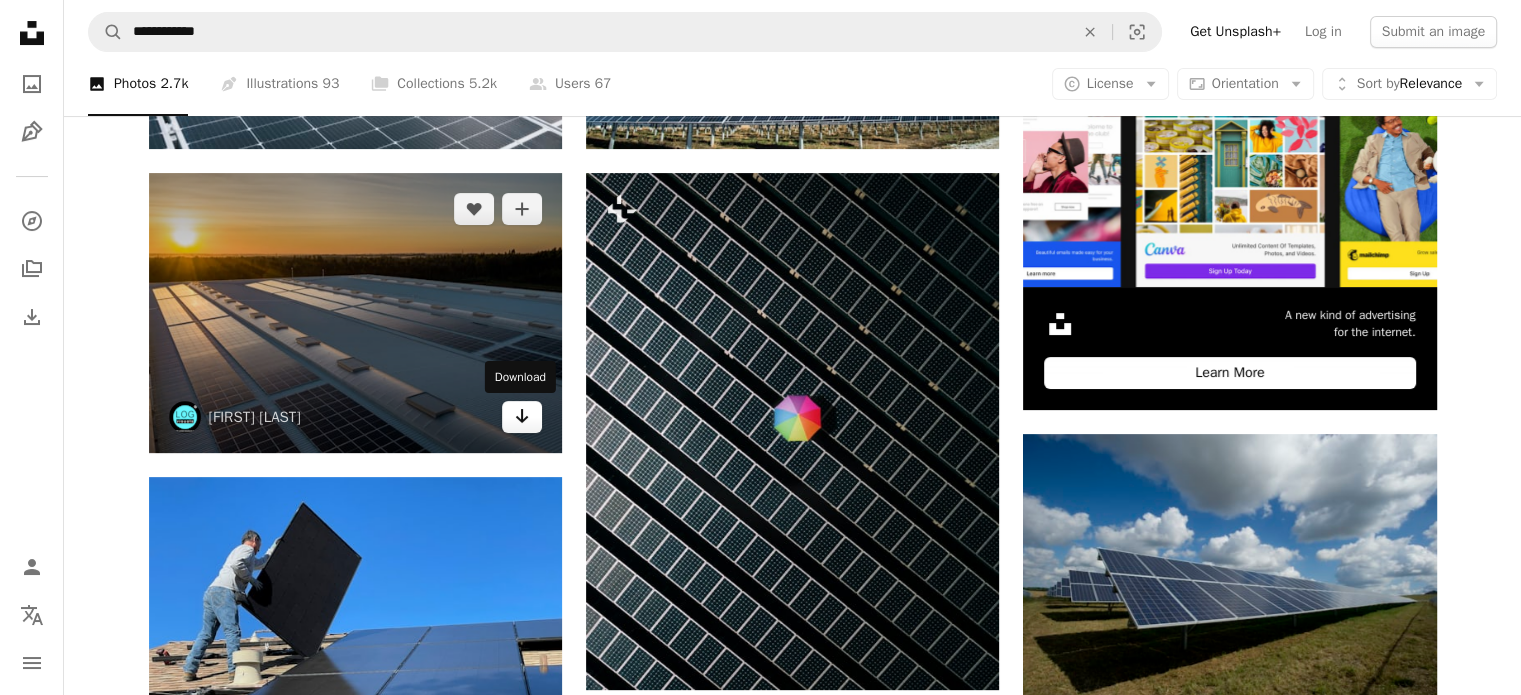 click 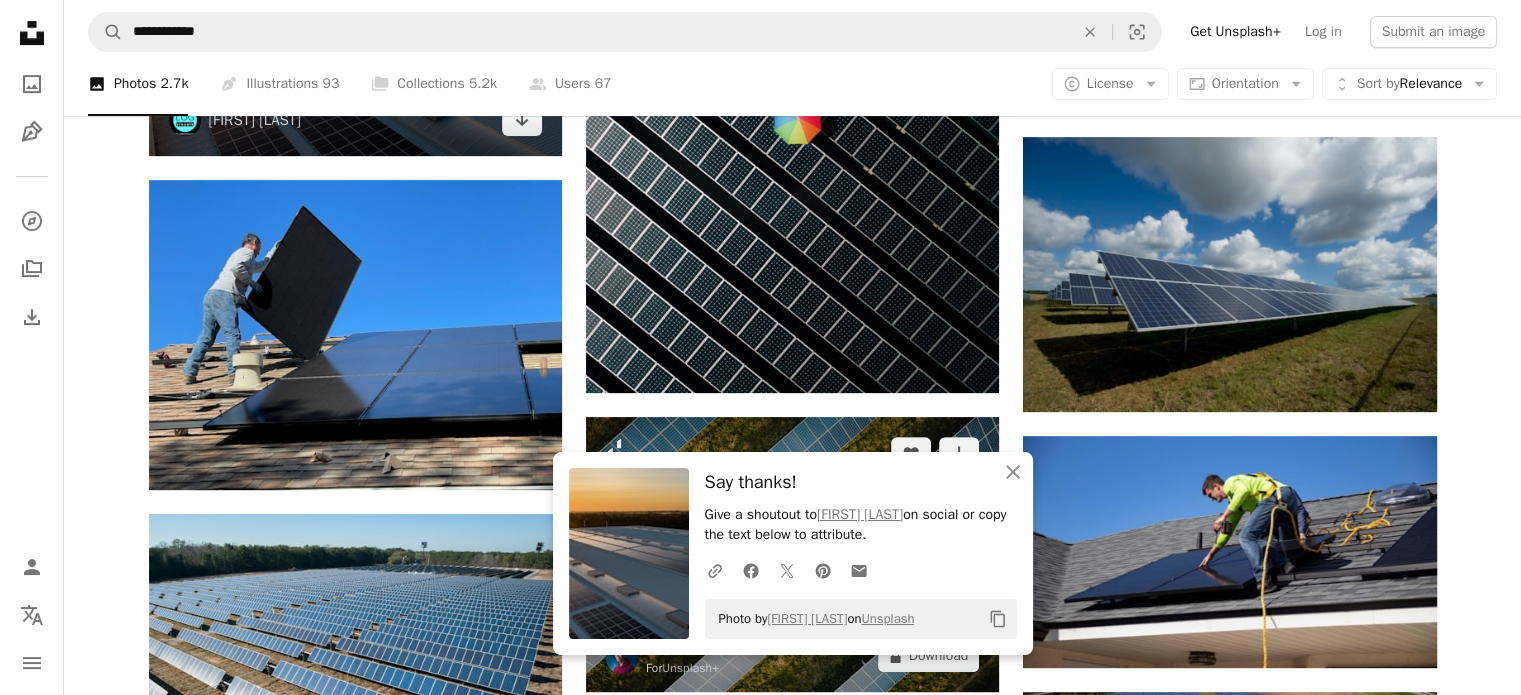 scroll, scrollTop: 700, scrollLeft: 0, axis: vertical 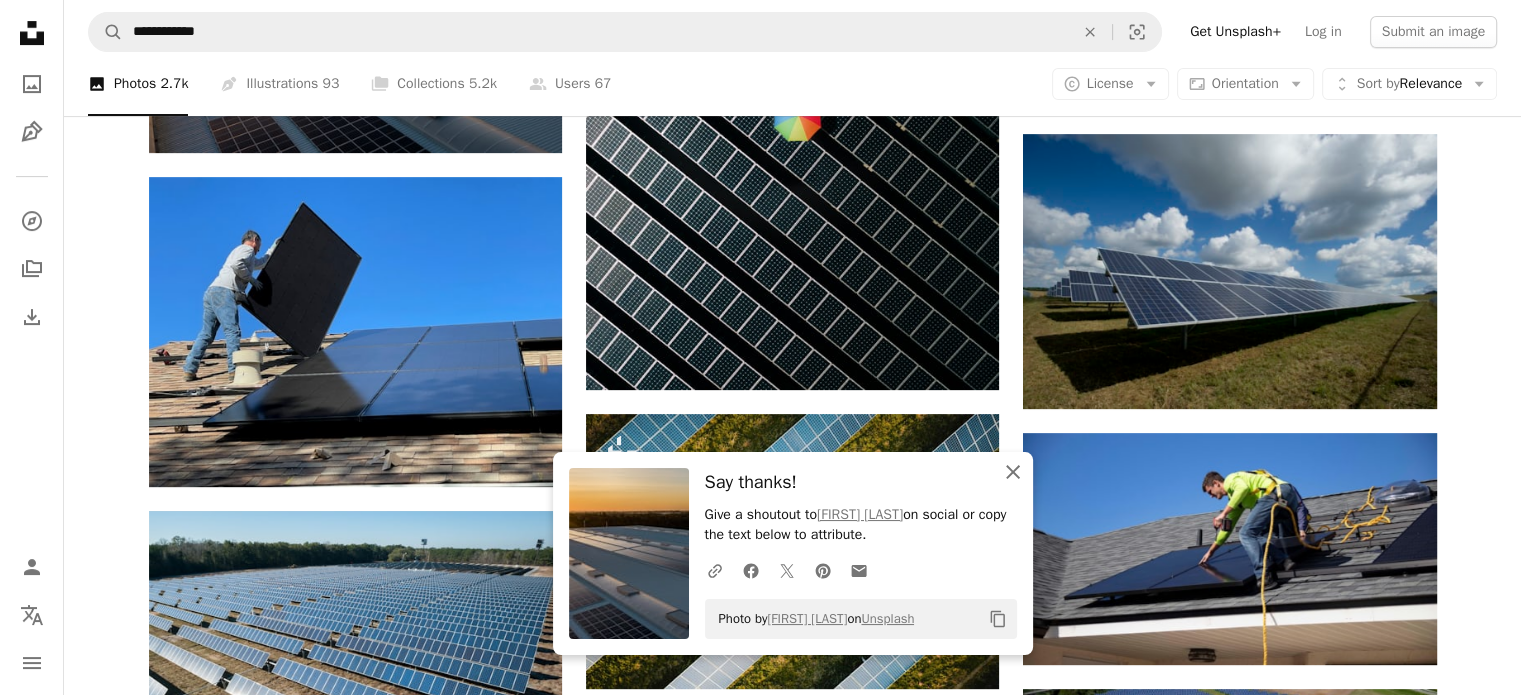 click 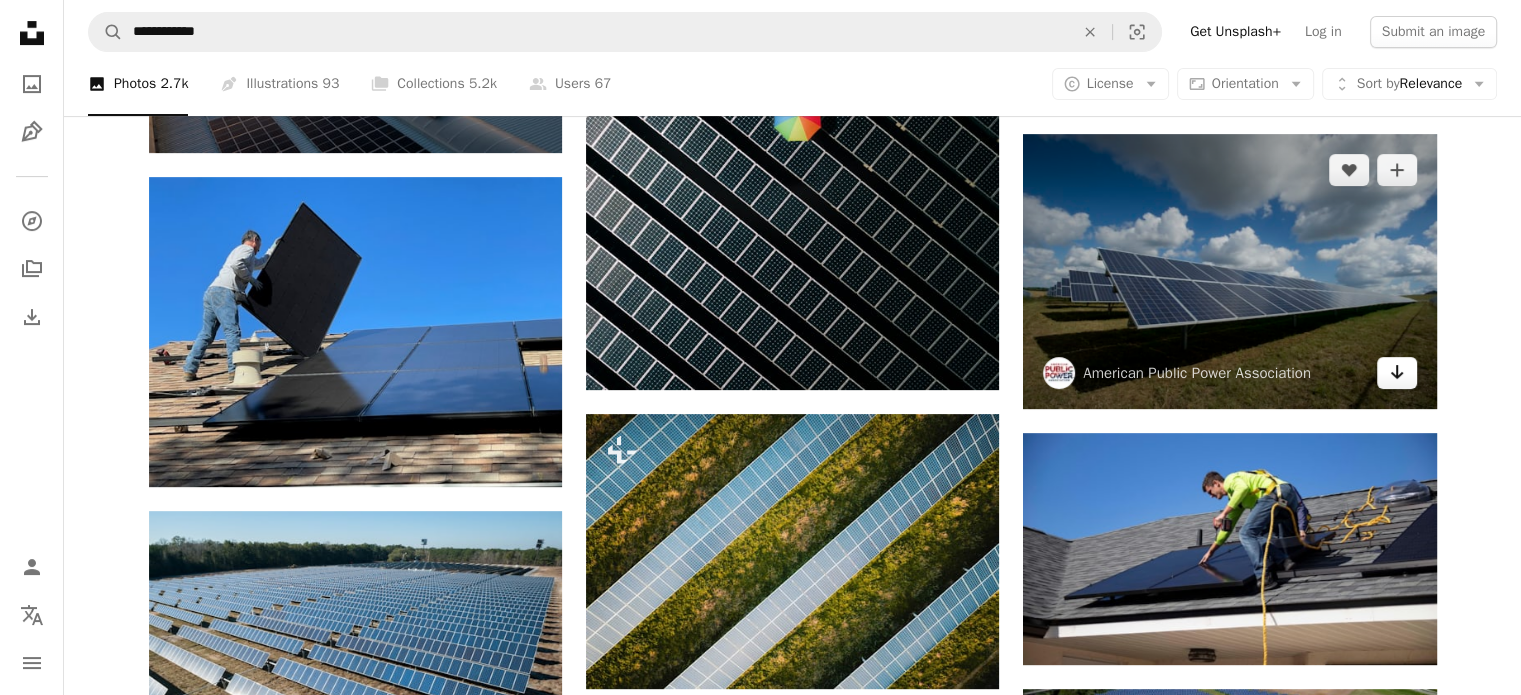 click on "Arrow pointing down" 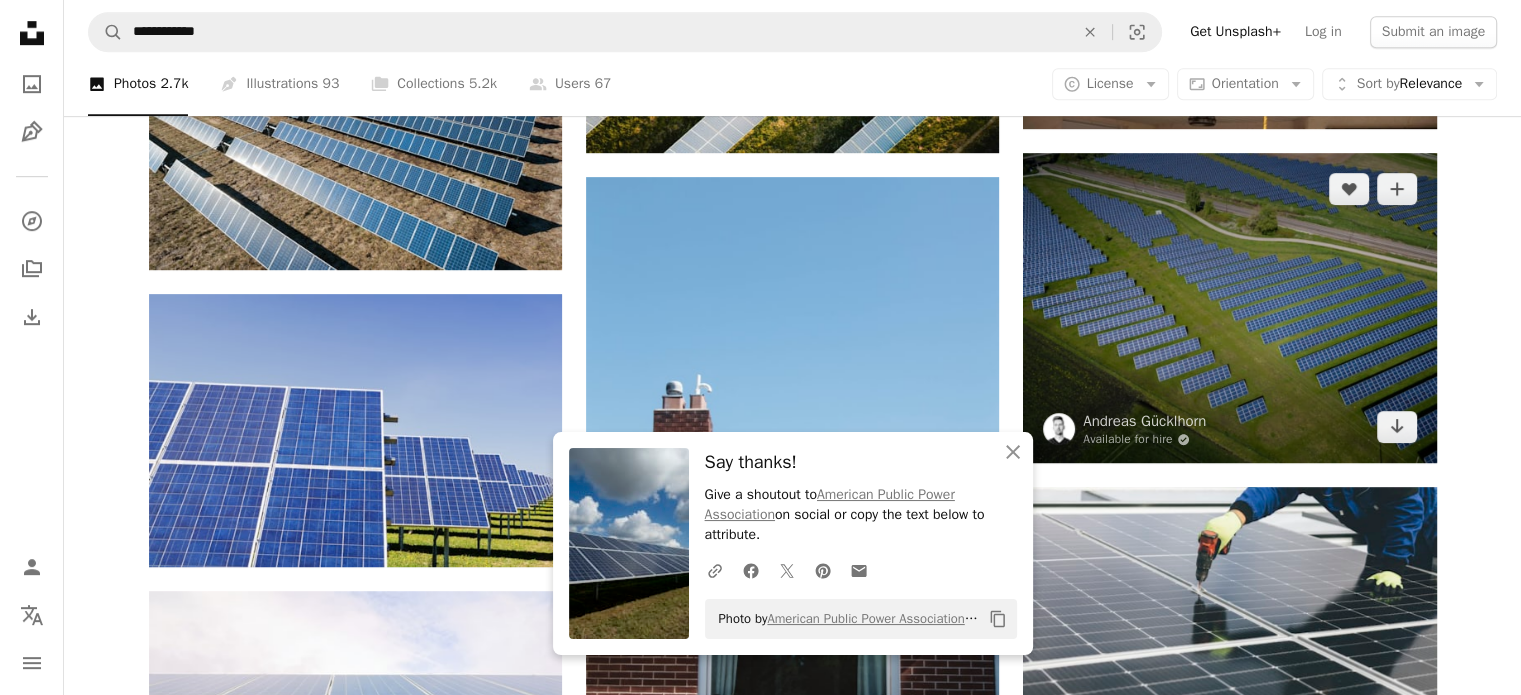 scroll, scrollTop: 1300, scrollLeft: 0, axis: vertical 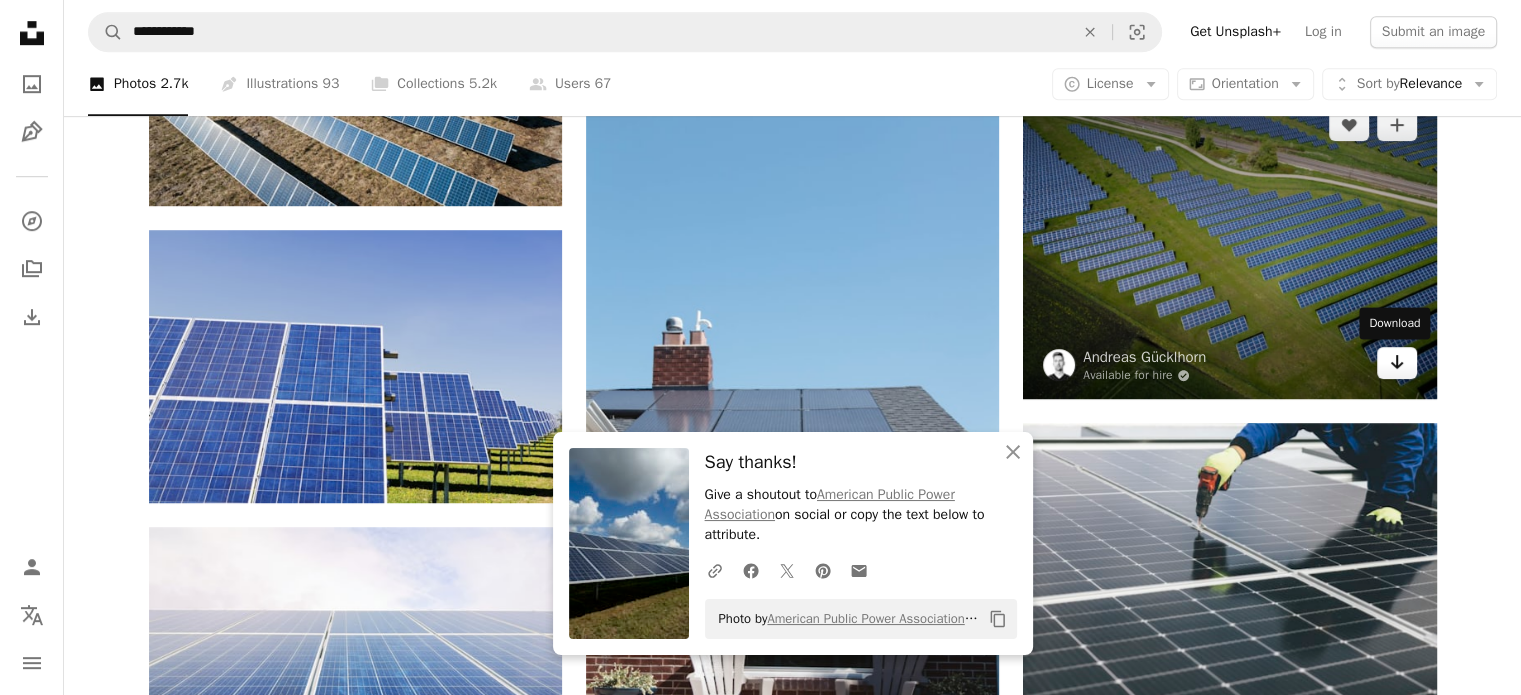 click on "Arrow pointing down" 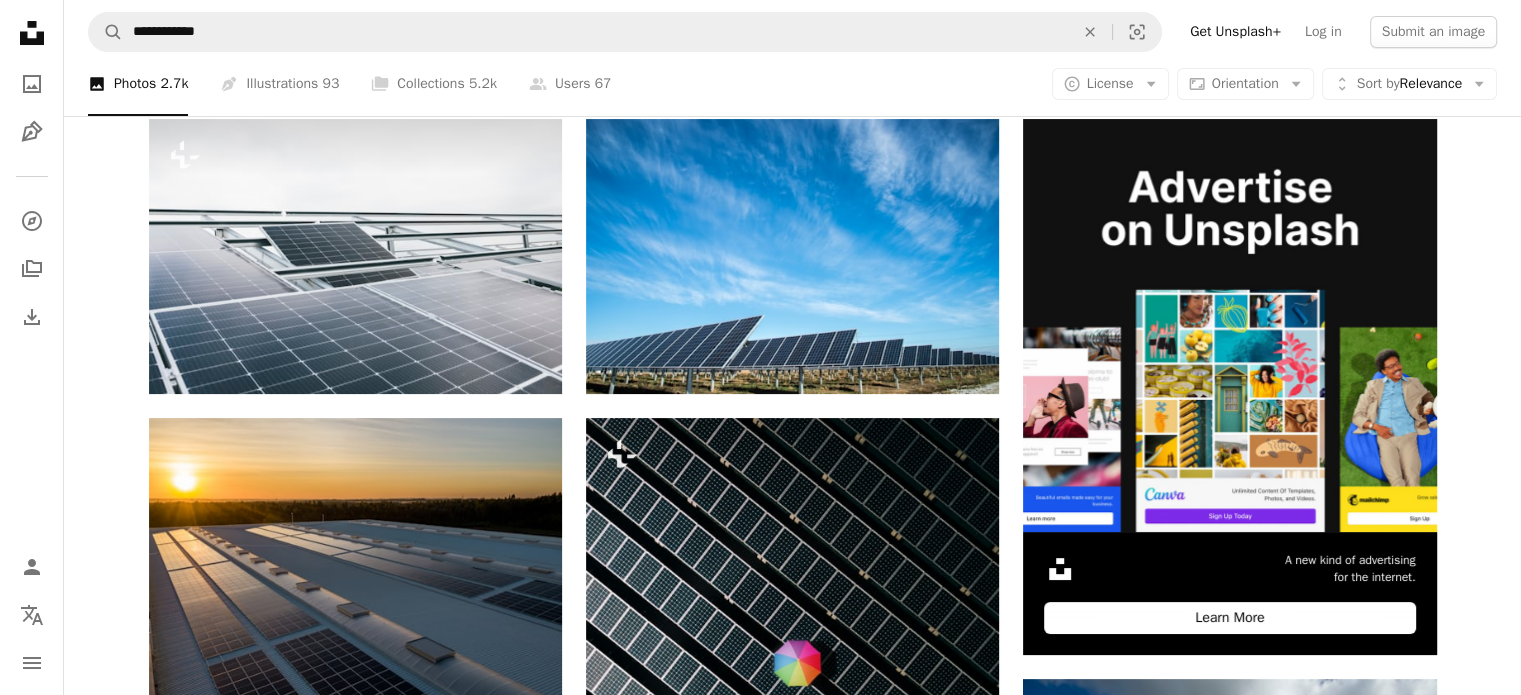 scroll, scrollTop: 0, scrollLeft: 0, axis: both 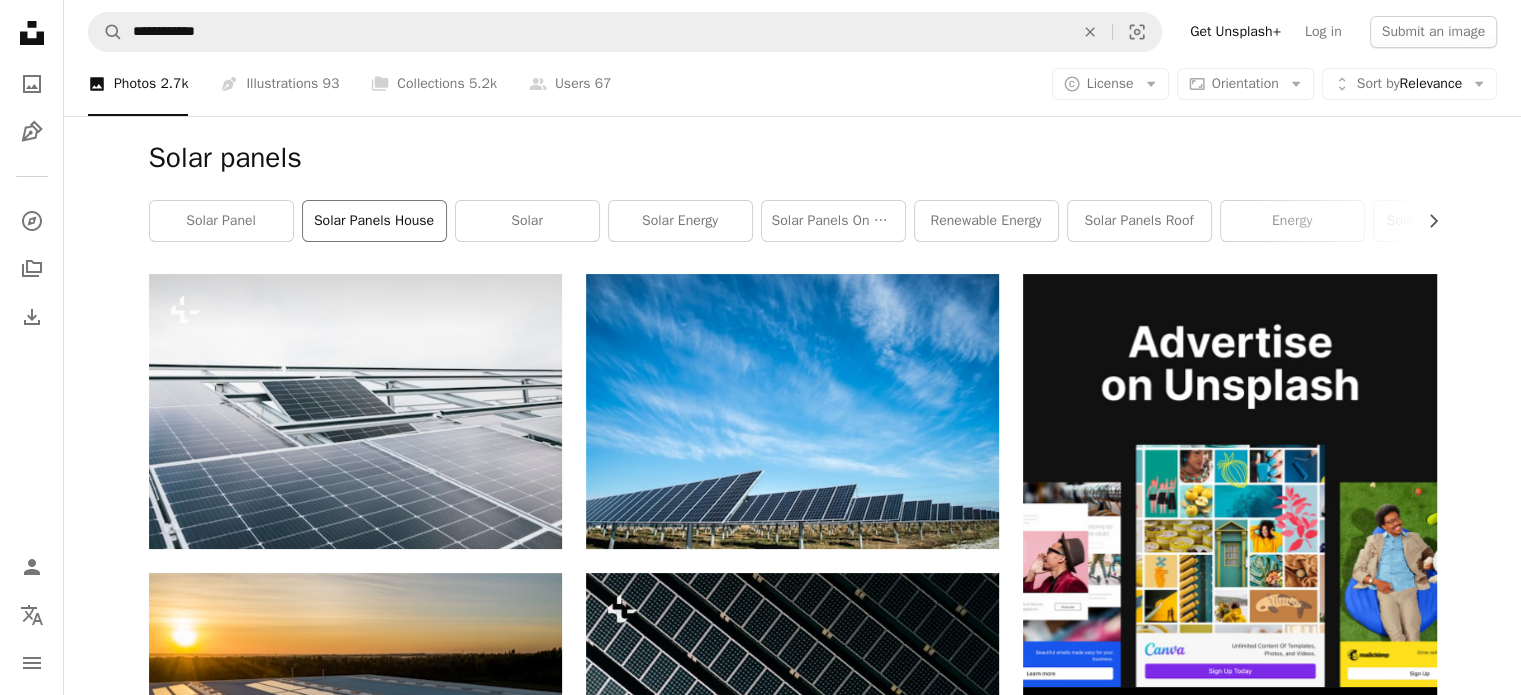 click on "solar panels house" at bounding box center (374, 221) 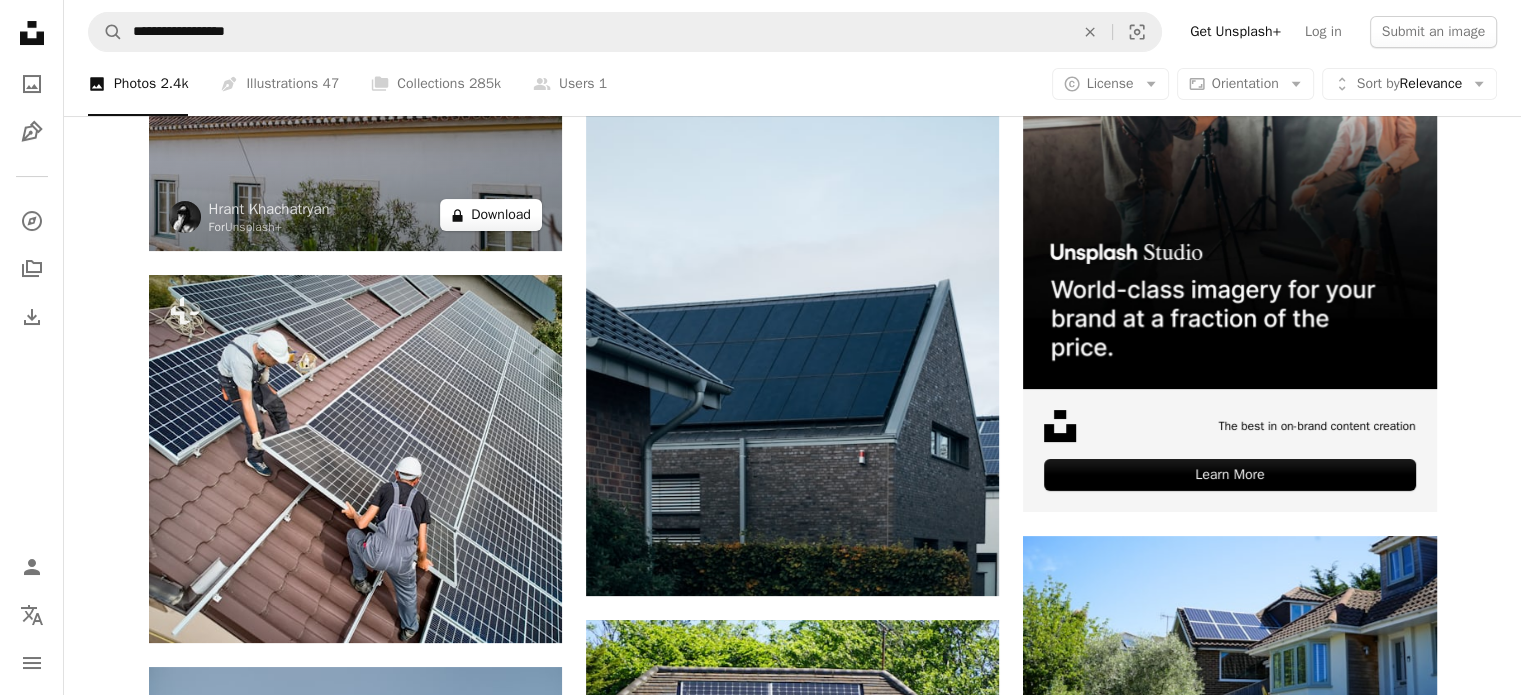 scroll, scrollTop: 300, scrollLeft: 0, axis: vertical 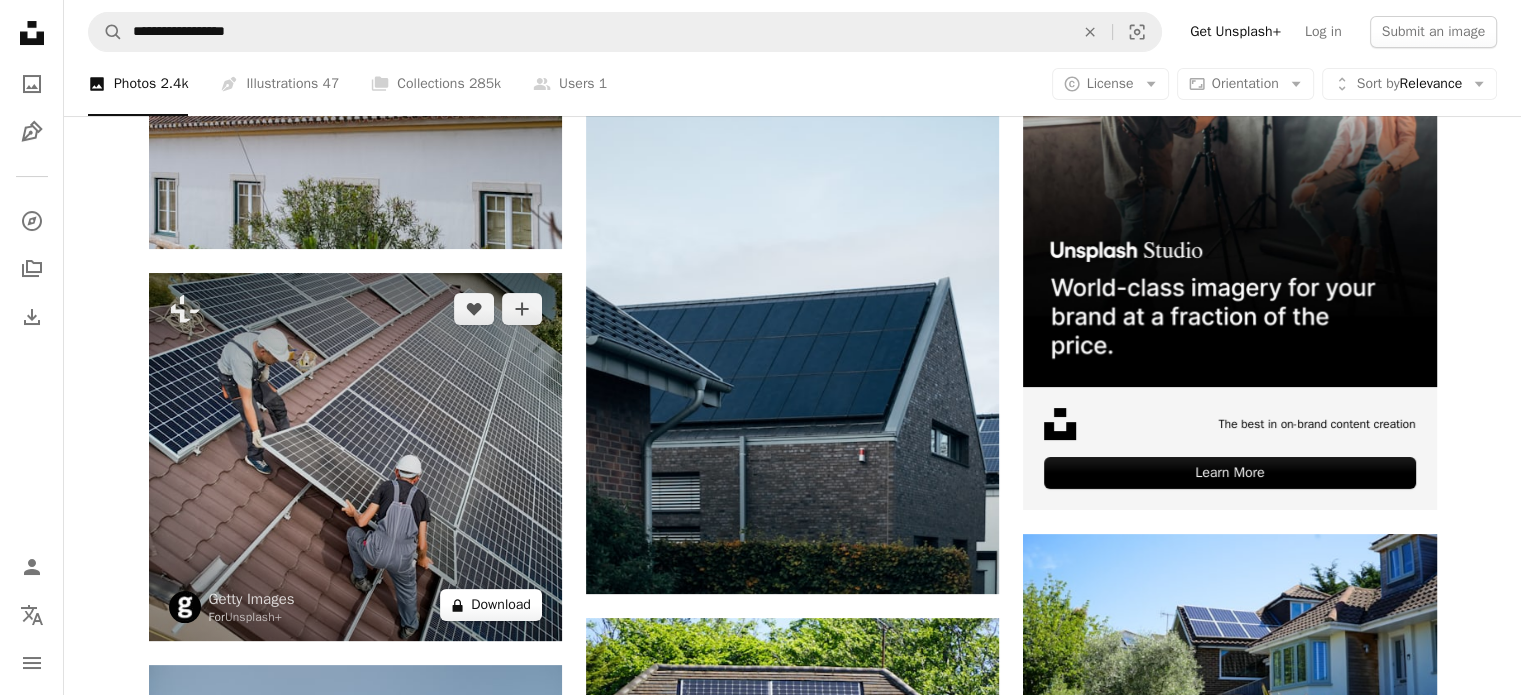 click on "A lock   Download" at bounding box center [491, 605] 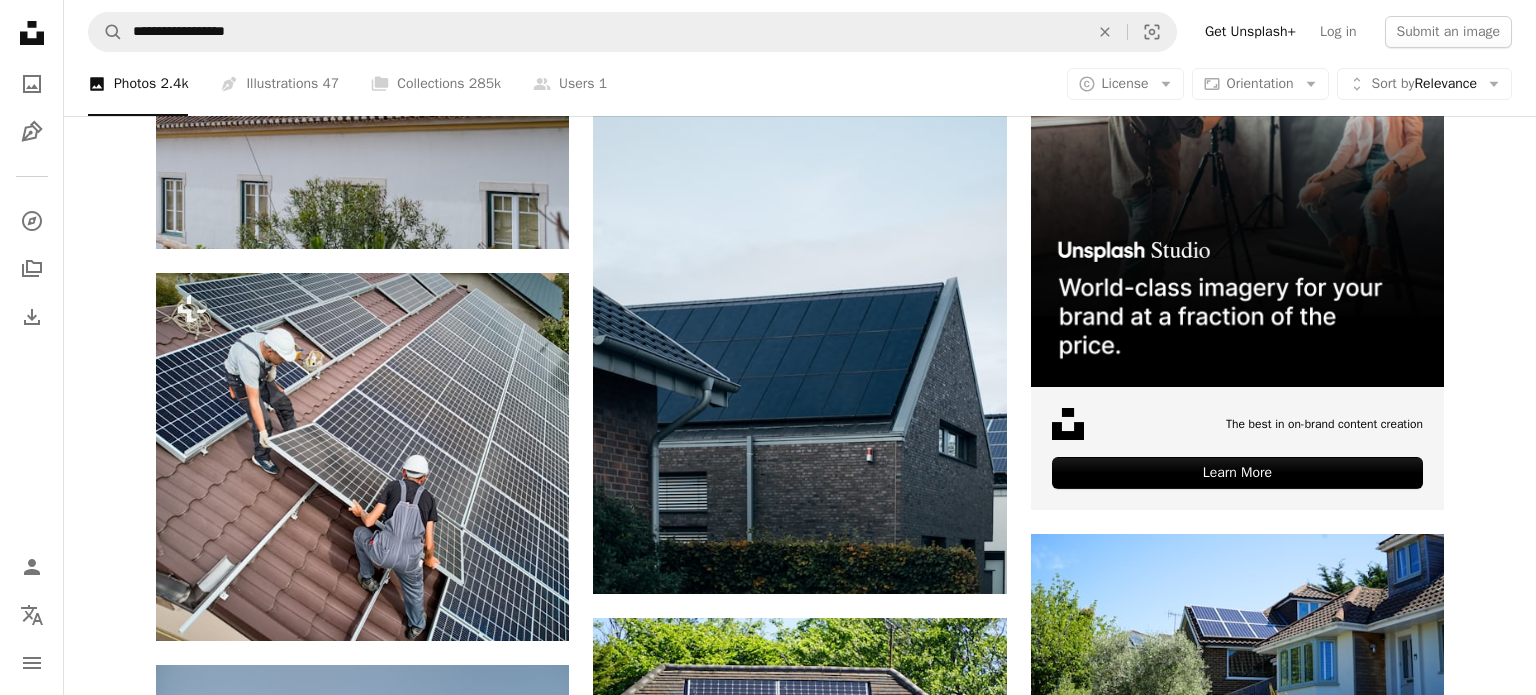 click on "An X shape Unsplash+ This purchase includes access to our full library of visuals. A plus sign Members-only content added monthly A plus sign Unlimited royalty-free downloads A plus sign Illustrations  New A plus sign Enhanced legal protections $10  with a 1-month plan Unlimited royalty-free use, cancel anytime. $48   with a yearly plan Save  $72  when billed annually. Best value Continue with purchase Taxes where applicable. Renews automatically. Cancel anytime." at bounding box center (768, 4365) 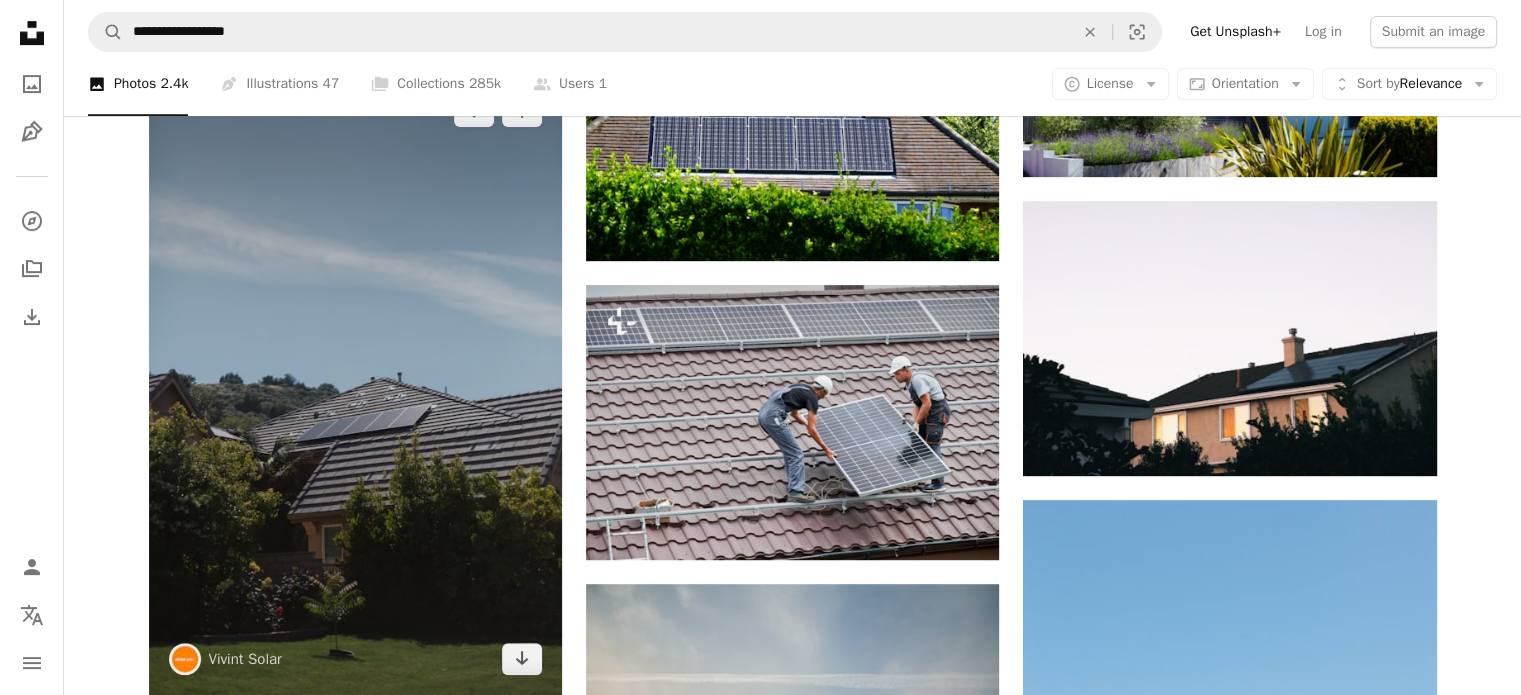 scroll, scrollTop: 900, scrollLeft: 0, axis: vertical 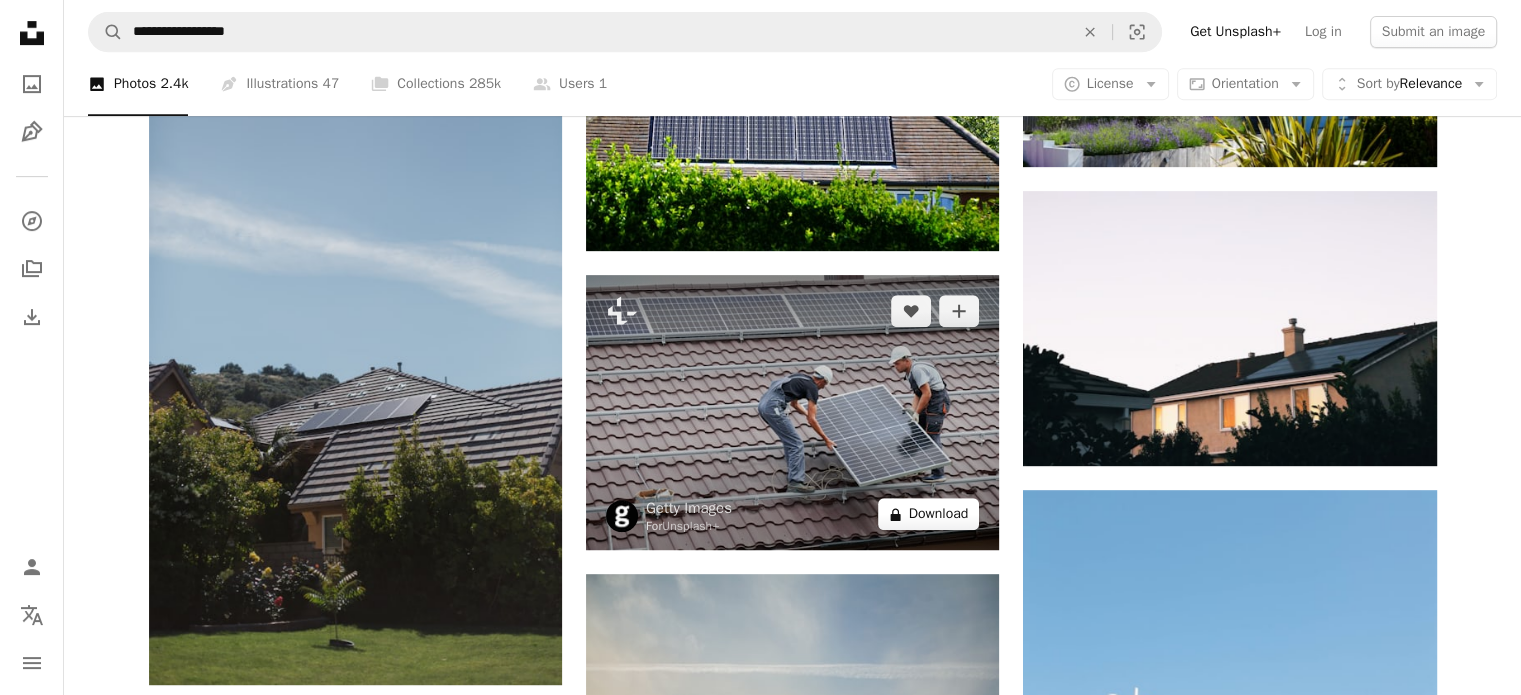 click on "A lock   Download" at bounding box center [929, 514] 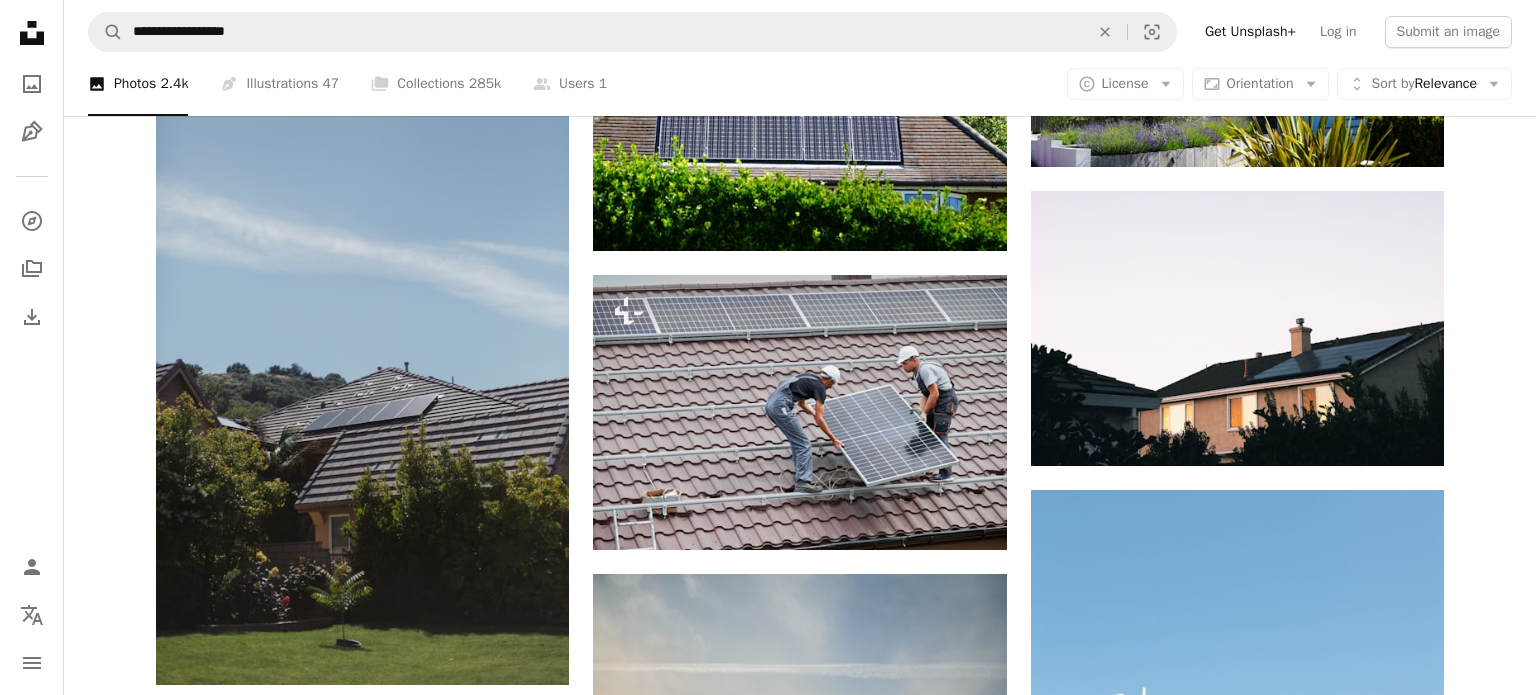 click on "An X shape Unsplash+ This purchase includes access to our full library of visuals. A plus sign Members-only content added monthly A plus sign Unlimited royalty-free downloads A plus sign Illustrations  New A plus sign Enhanced legal protections $10  with a 1-month plan Unlimited royalty-free use, cancel anytime. $48   with a yearly plan Save  $72  when billed annually. Best value Continue with purchase Taxes where applicable. Renews automatically. Cancel anytime." at bounding box center [768, 3765] 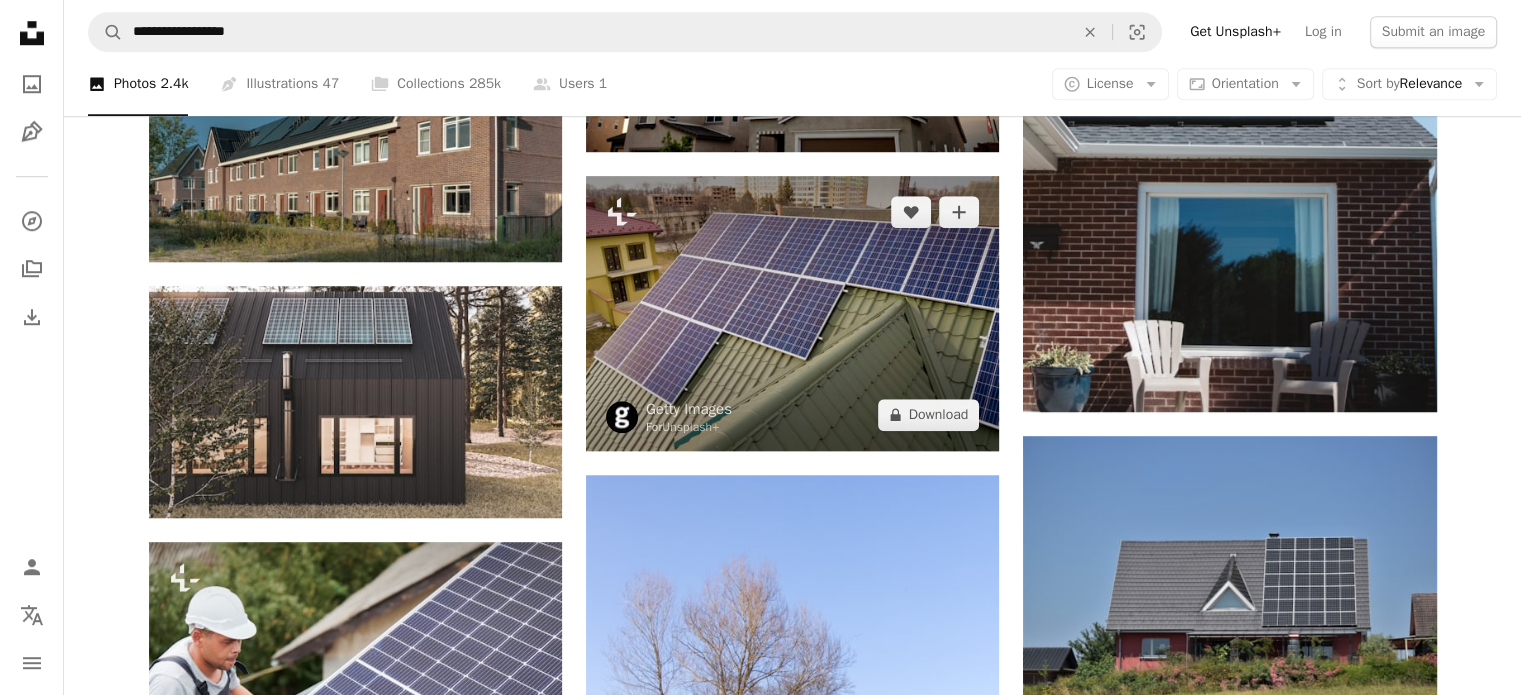 scroll, scrollTop: 1600, scrollLeft: 0, axis: vertical 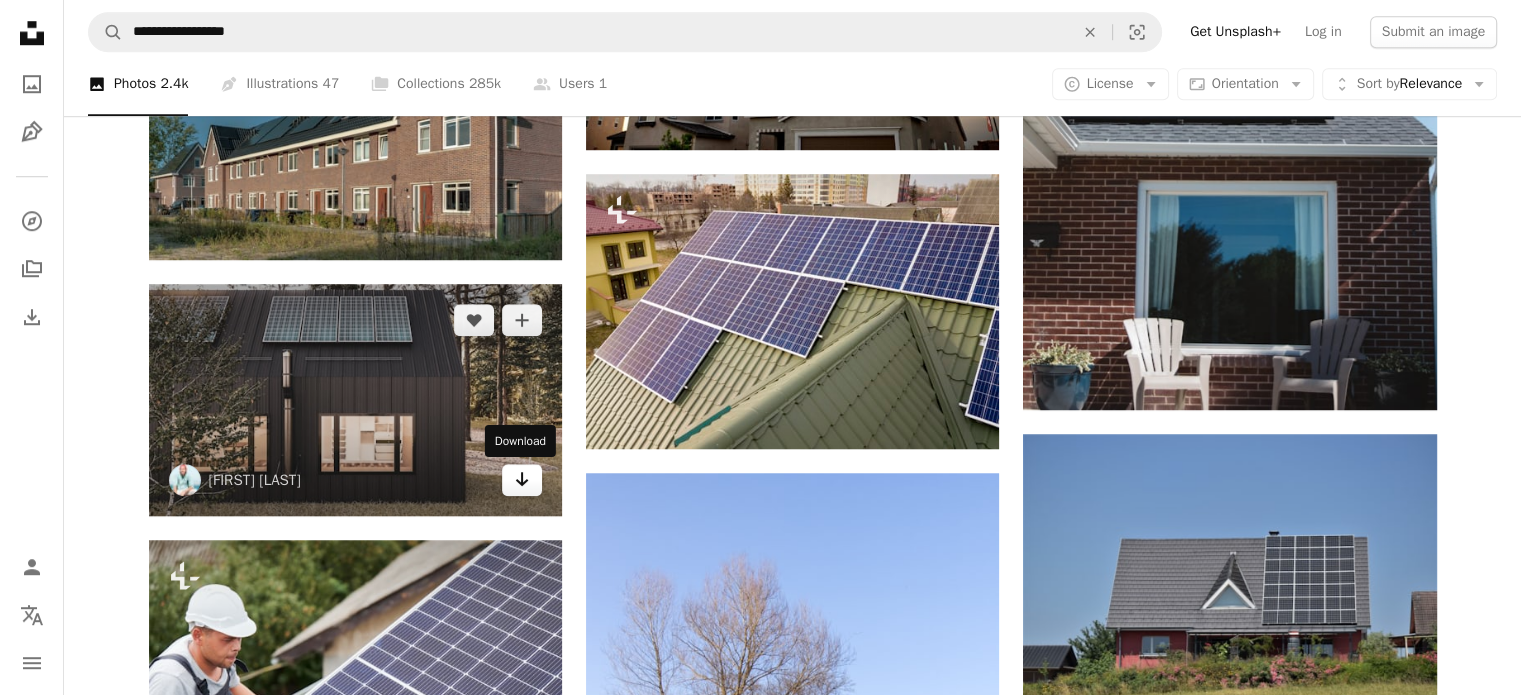 click 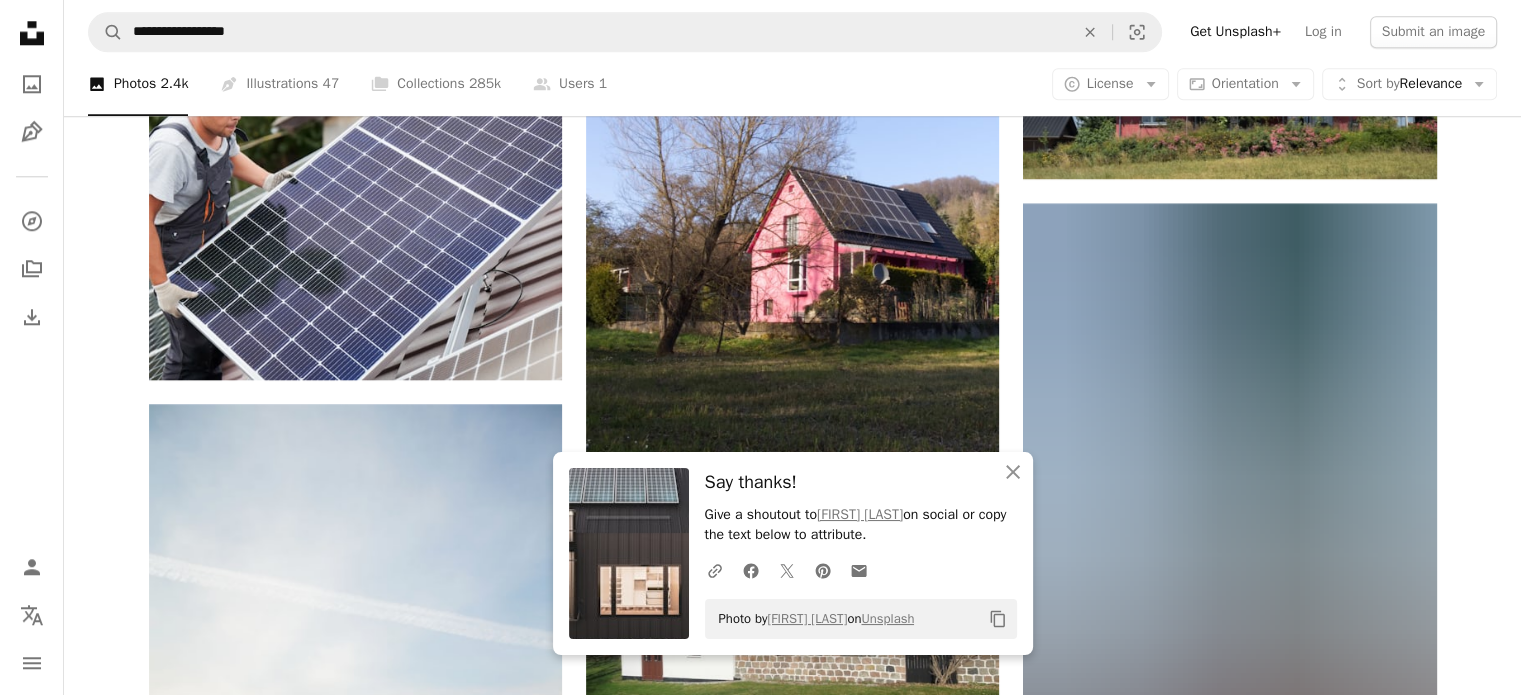 scroll, scrollTop: 2200, scrollLeft: 0, axis: vertical 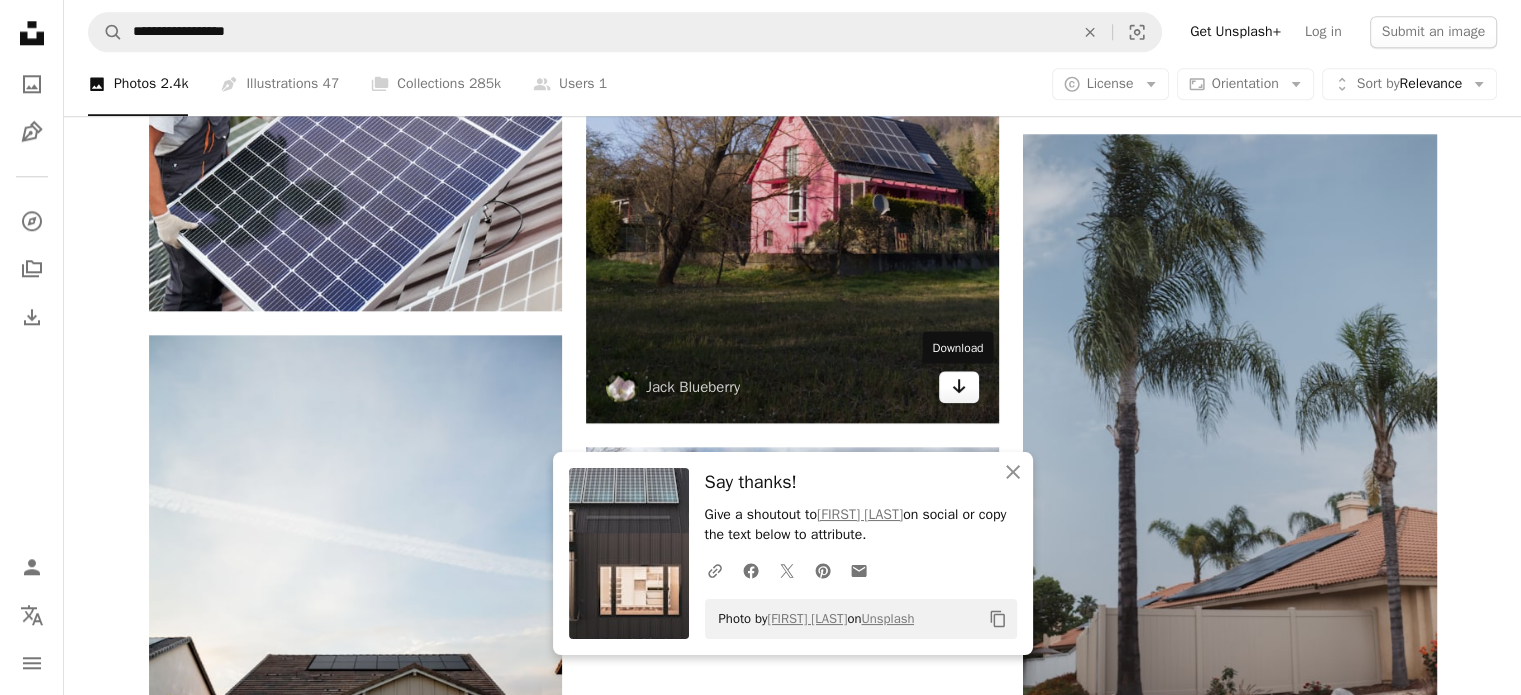 drag, startPoint x: 956, startPoint y: 383, endPoint x: 968, endPoint y: 380, distance: 12.369317 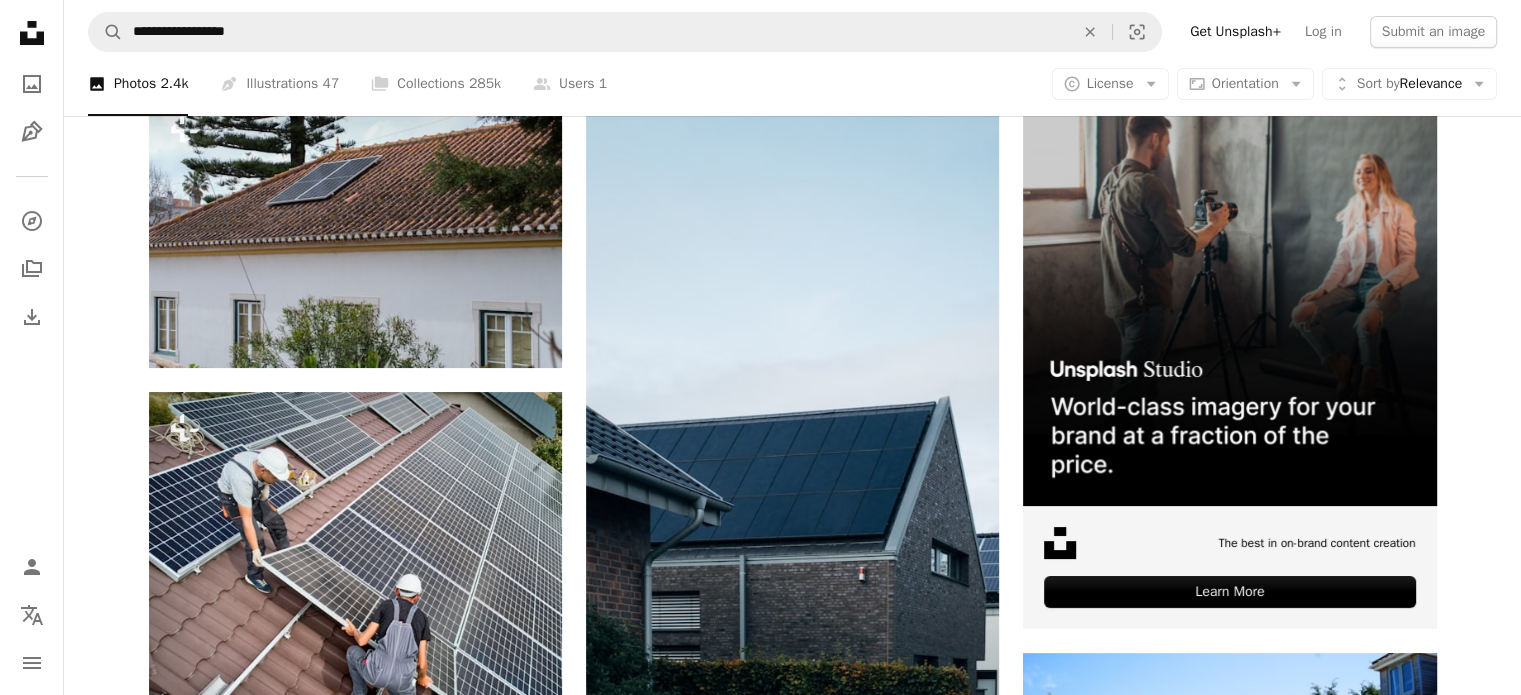 scroll, scrollTop: 0, scrollLeft: 0, axis: both 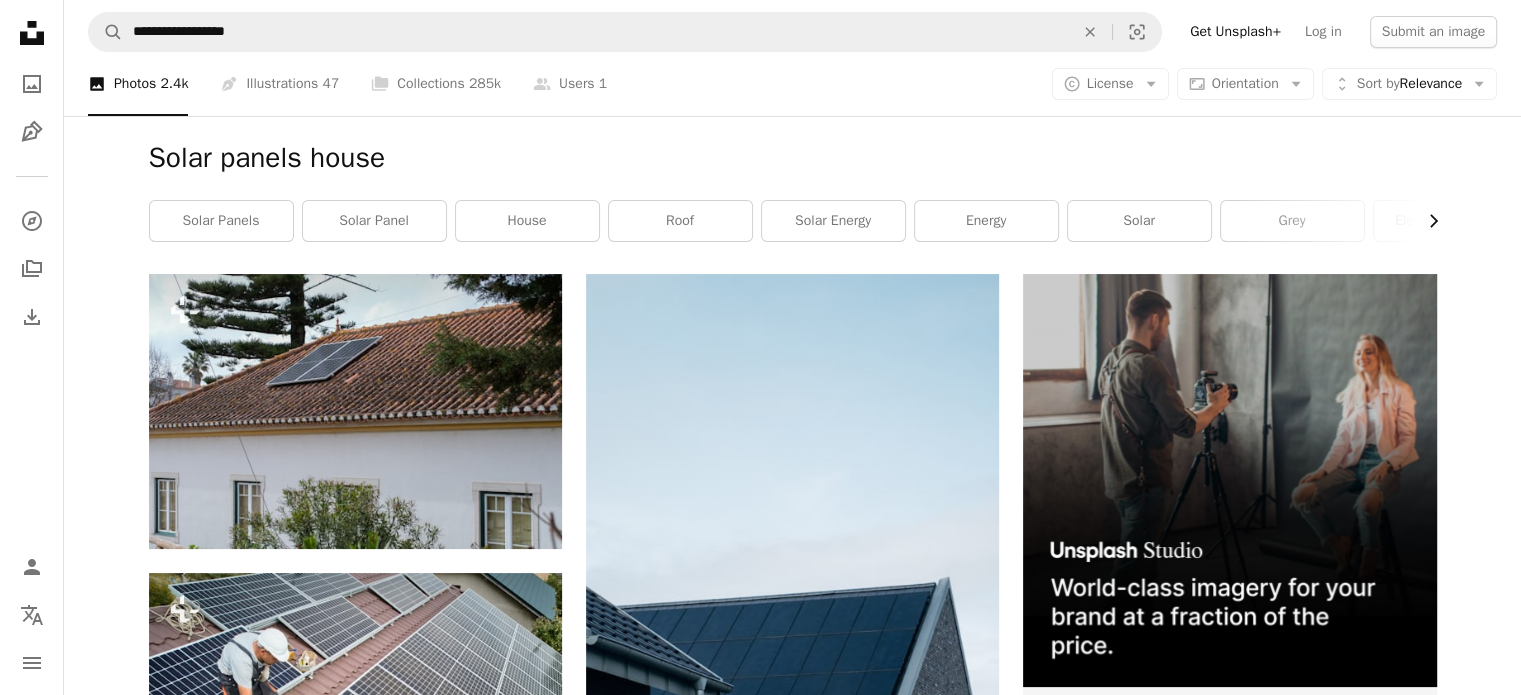 click on "Chevron right" 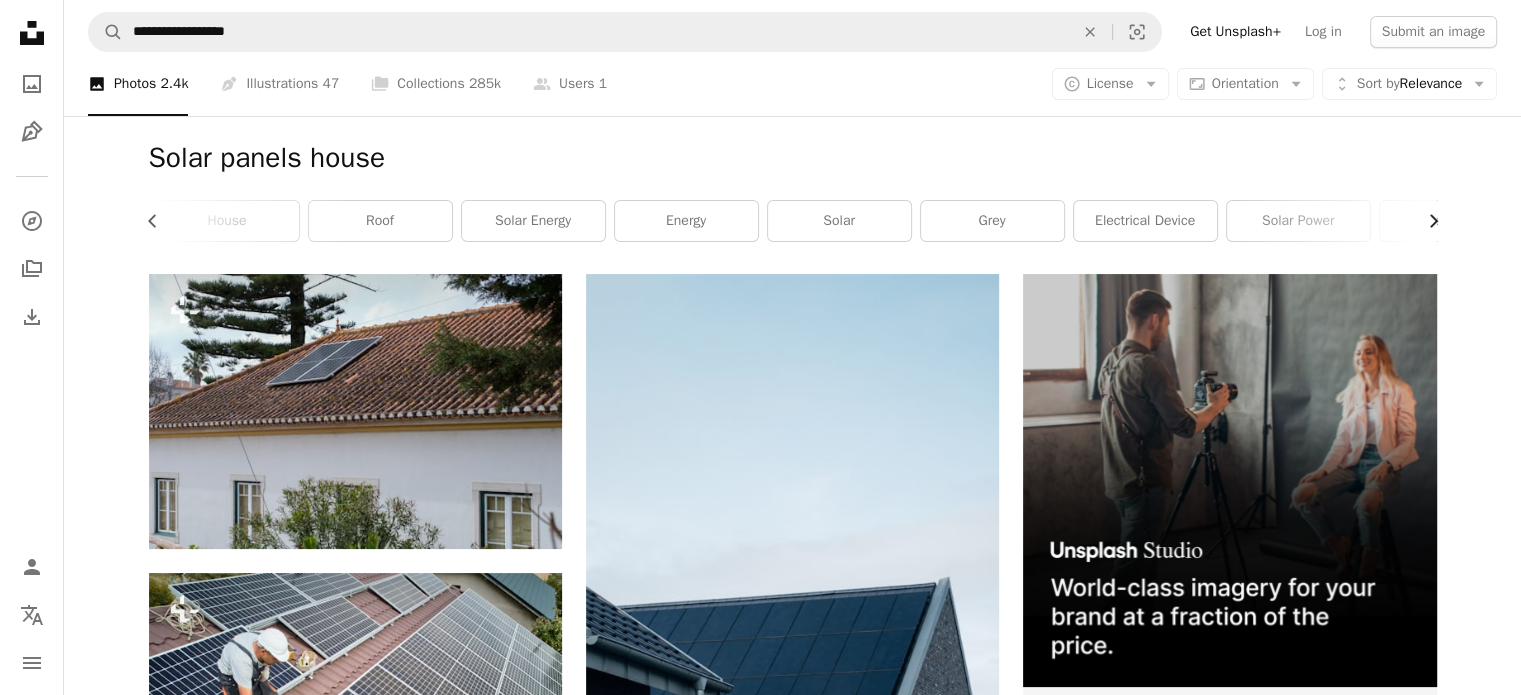 click on "Chevron right" 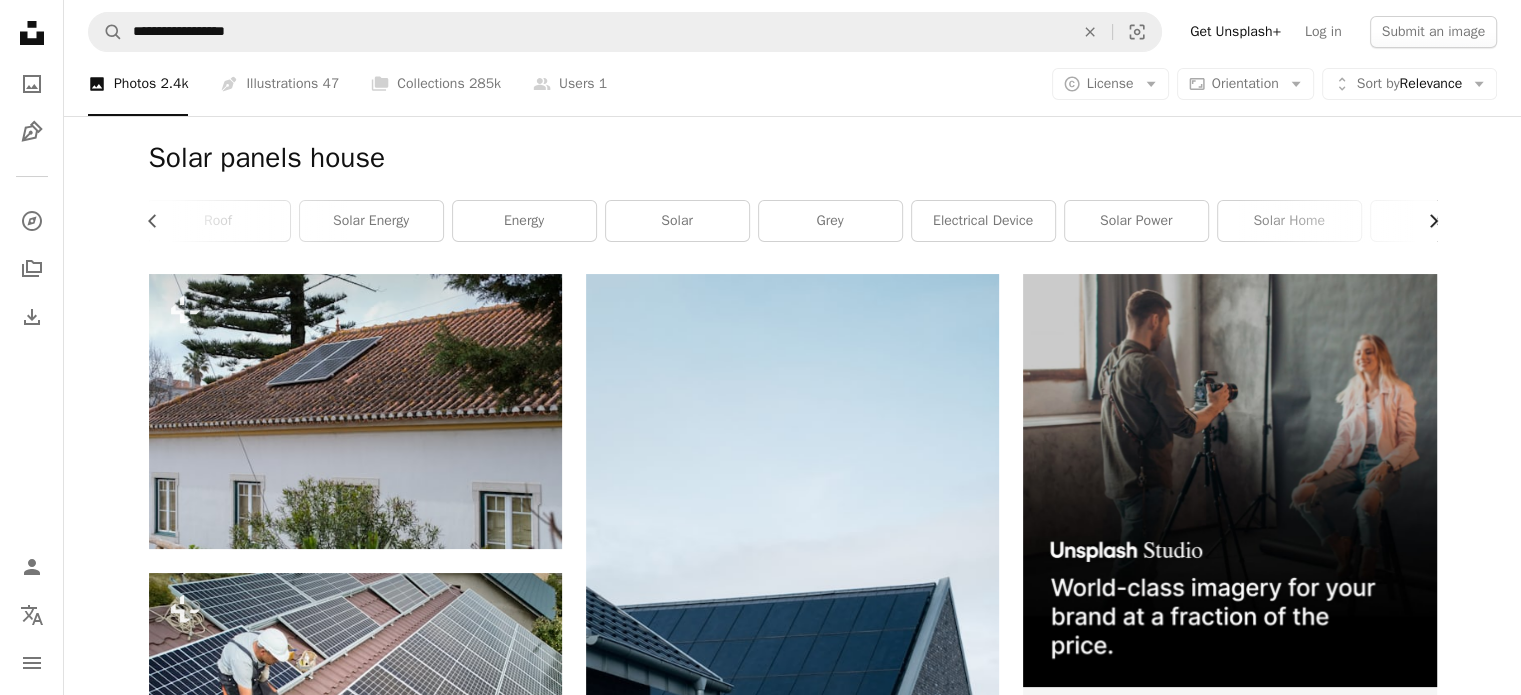 scroll, scrollTop: 0, scrollLeft: 540, axis: horizontal 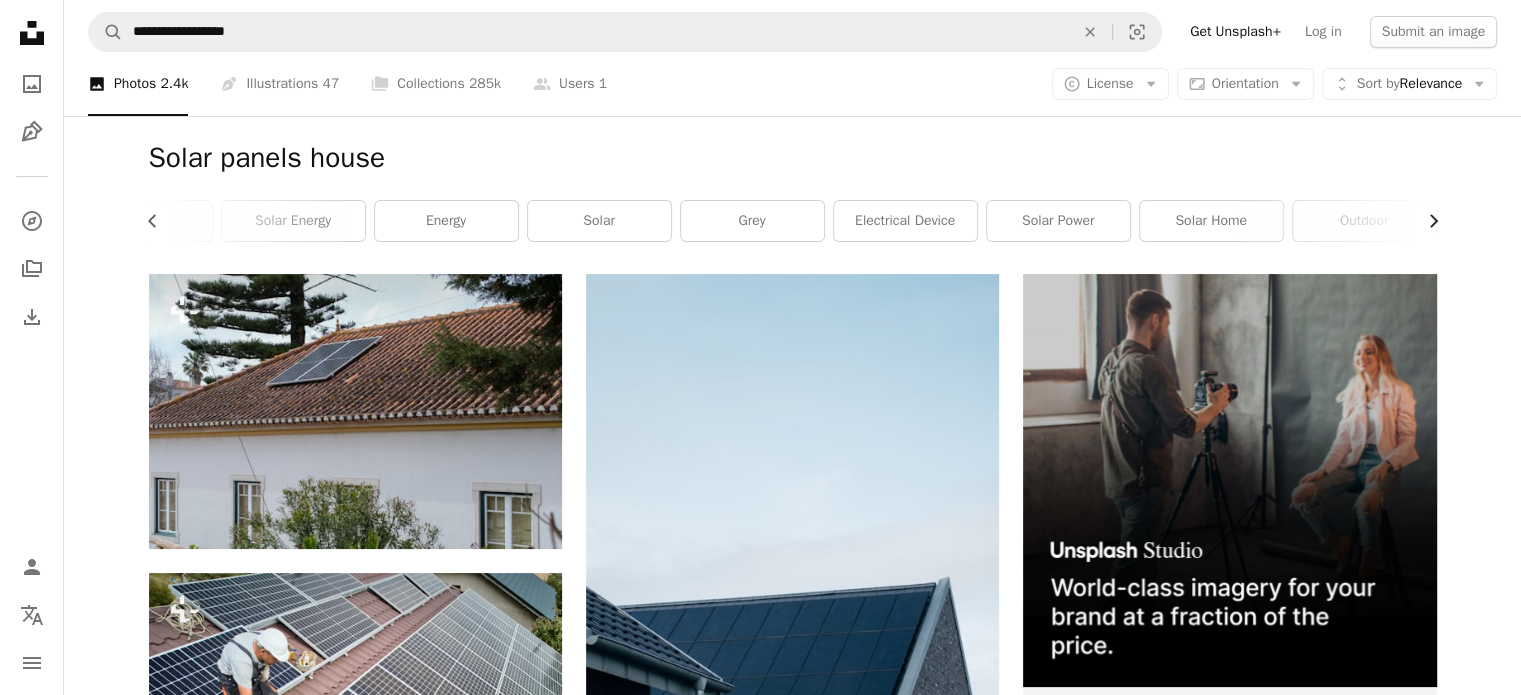 click on "outdoor" at bounding box center (1364, 221) 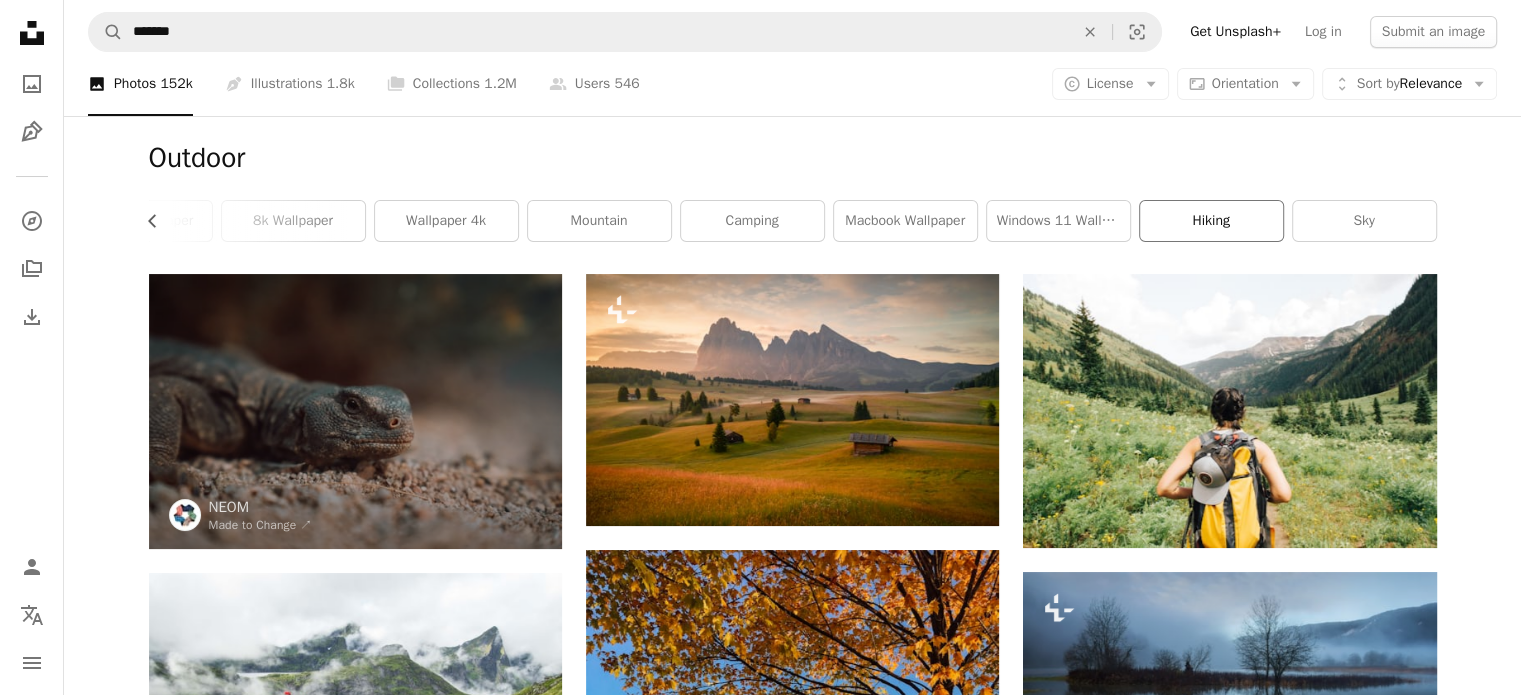 click on "hiking" at bounding box center (1211, 221) 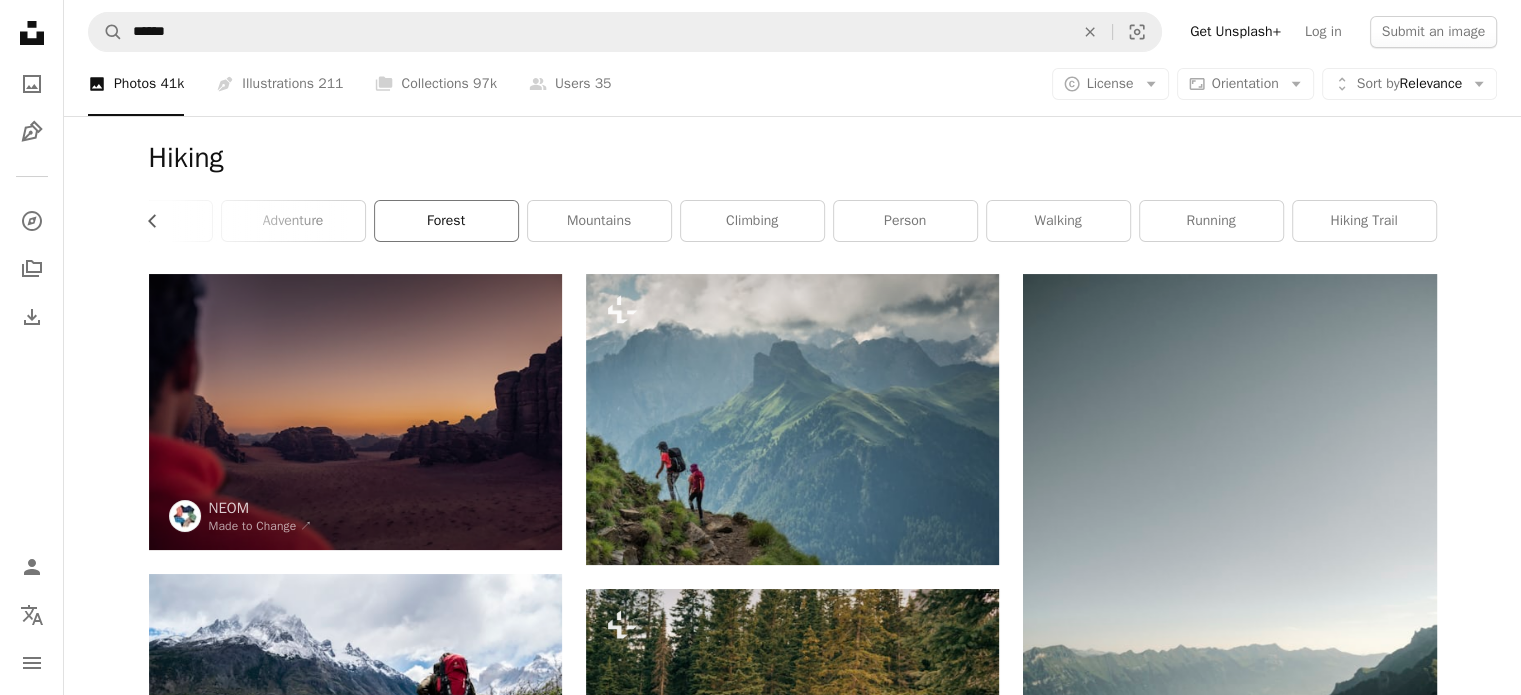 click on "forest" at bounding box center [446, 221] 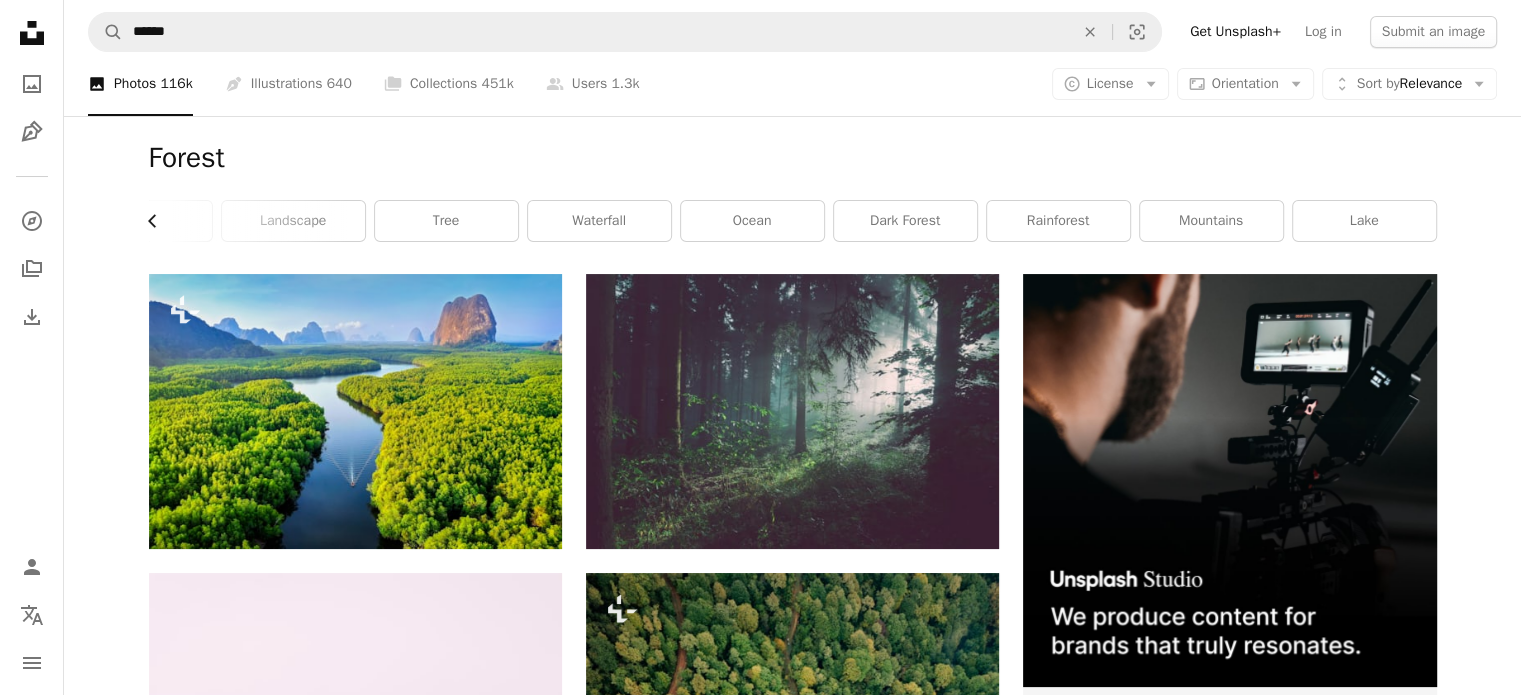 click on "Chevron left" 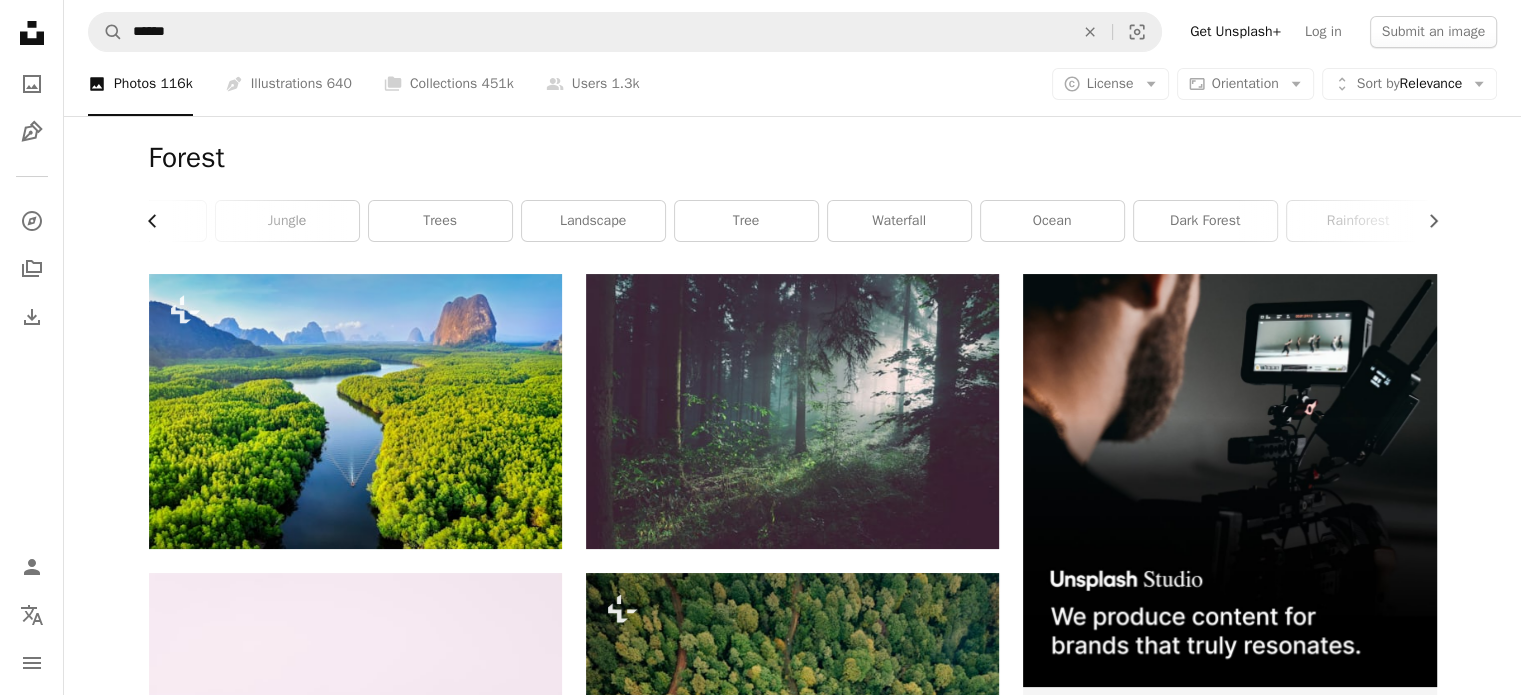 click on "Chevron left" 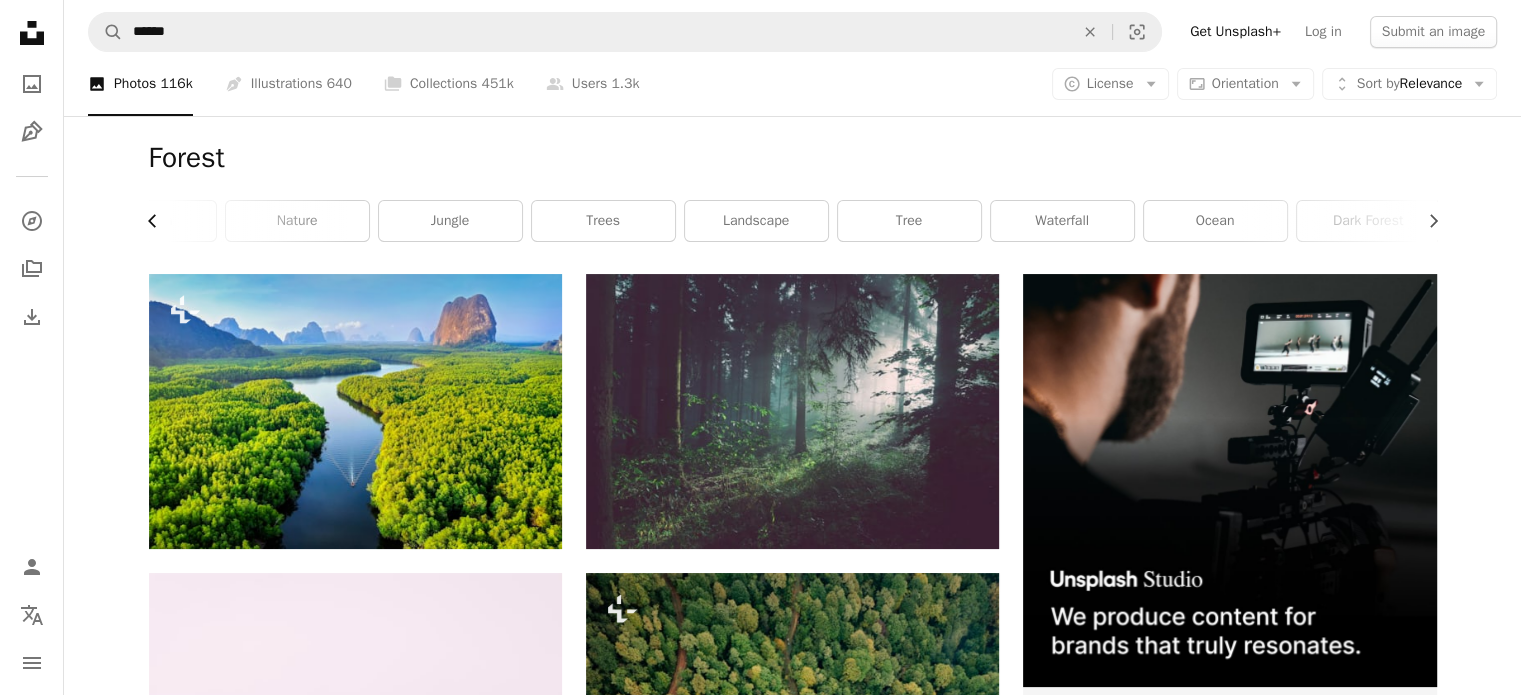 click on "Chevron left" 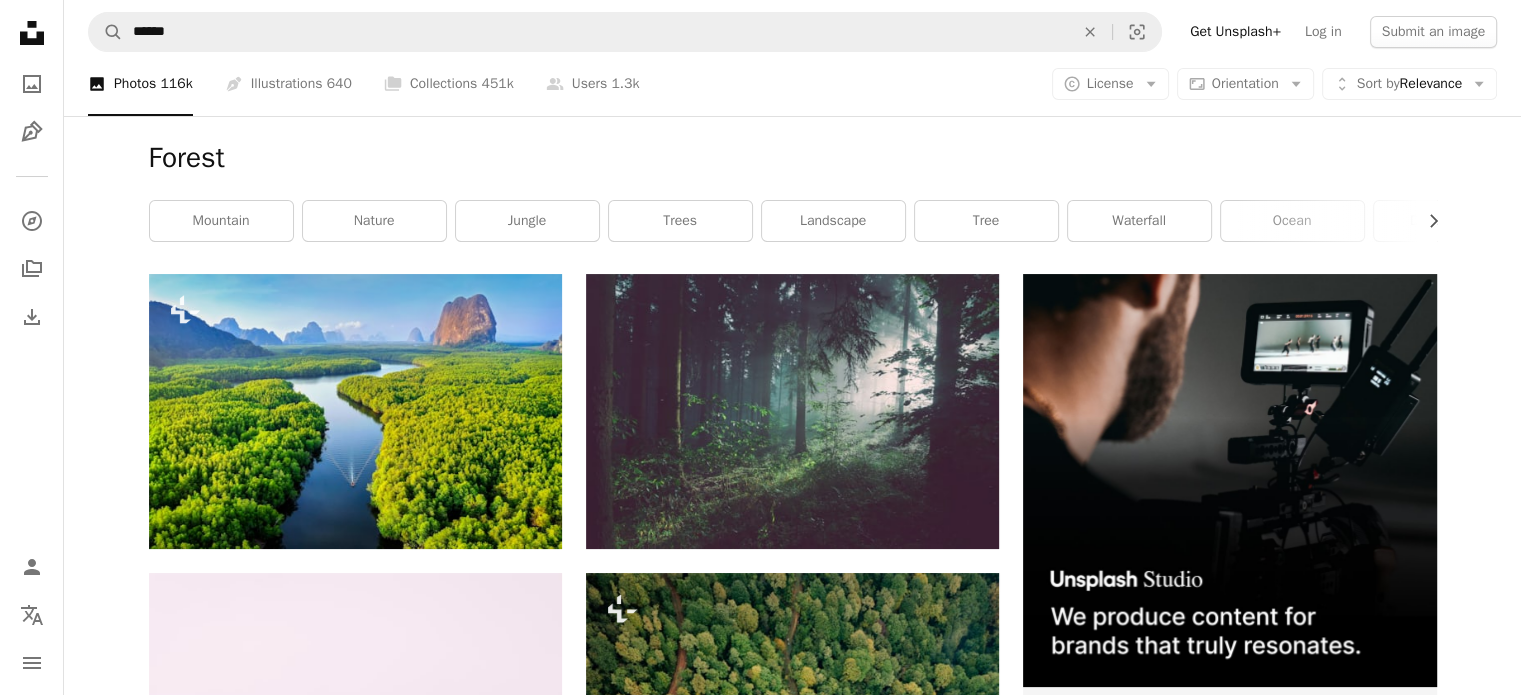 click on "Forest Chevron right mountain nature jungle trees landscape tree waterfall ocean dark forest rainforest mountains lake" at bounding box center (793, 195) 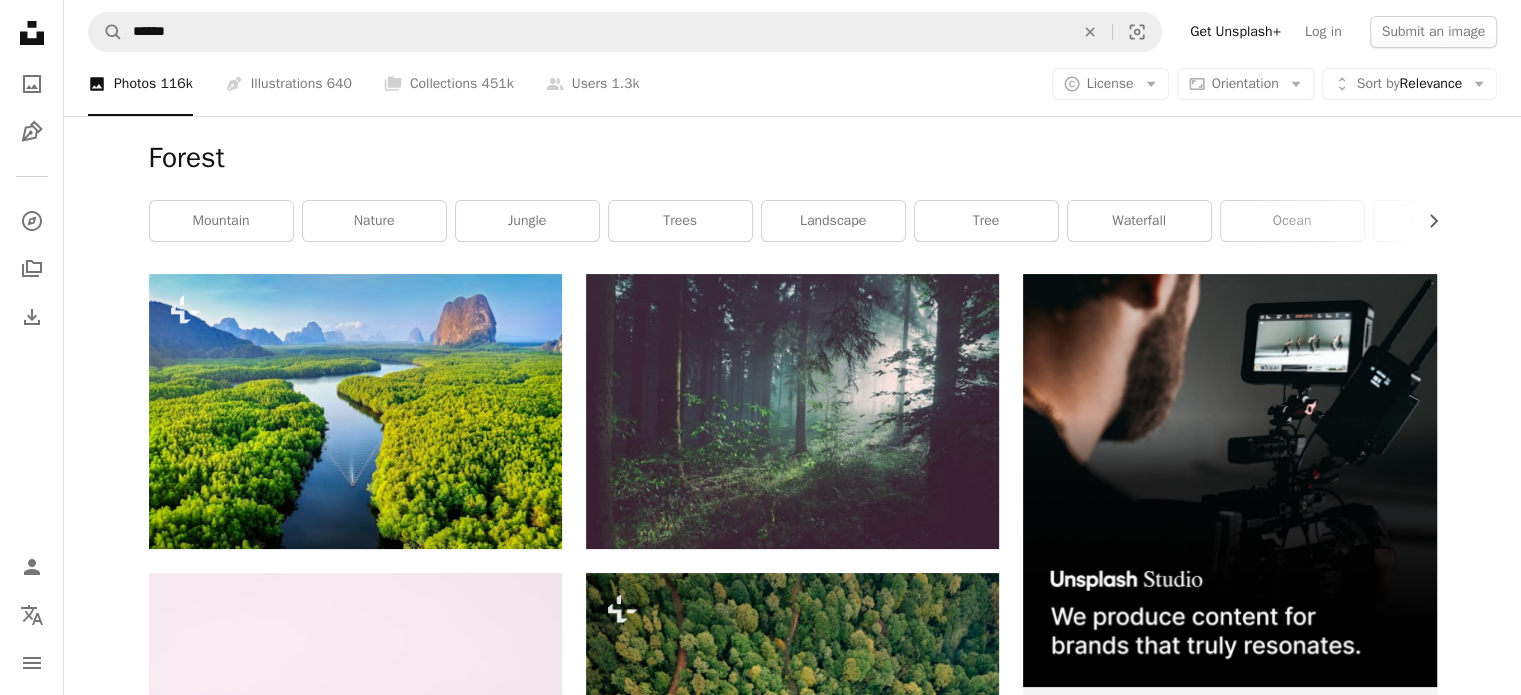 click on "A photo Photos   116k" at bounding box center (140, 84) 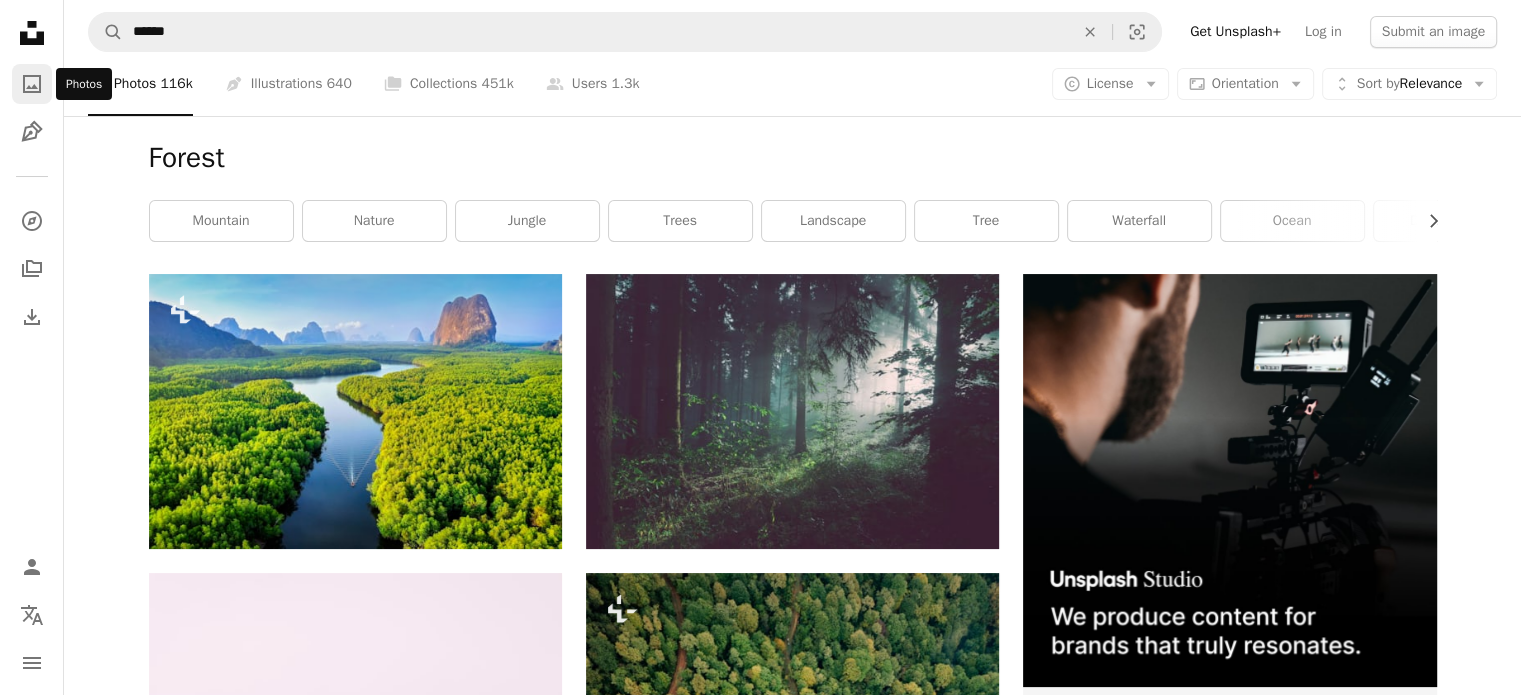 click on "A photo" at bounding box center [32, 84] 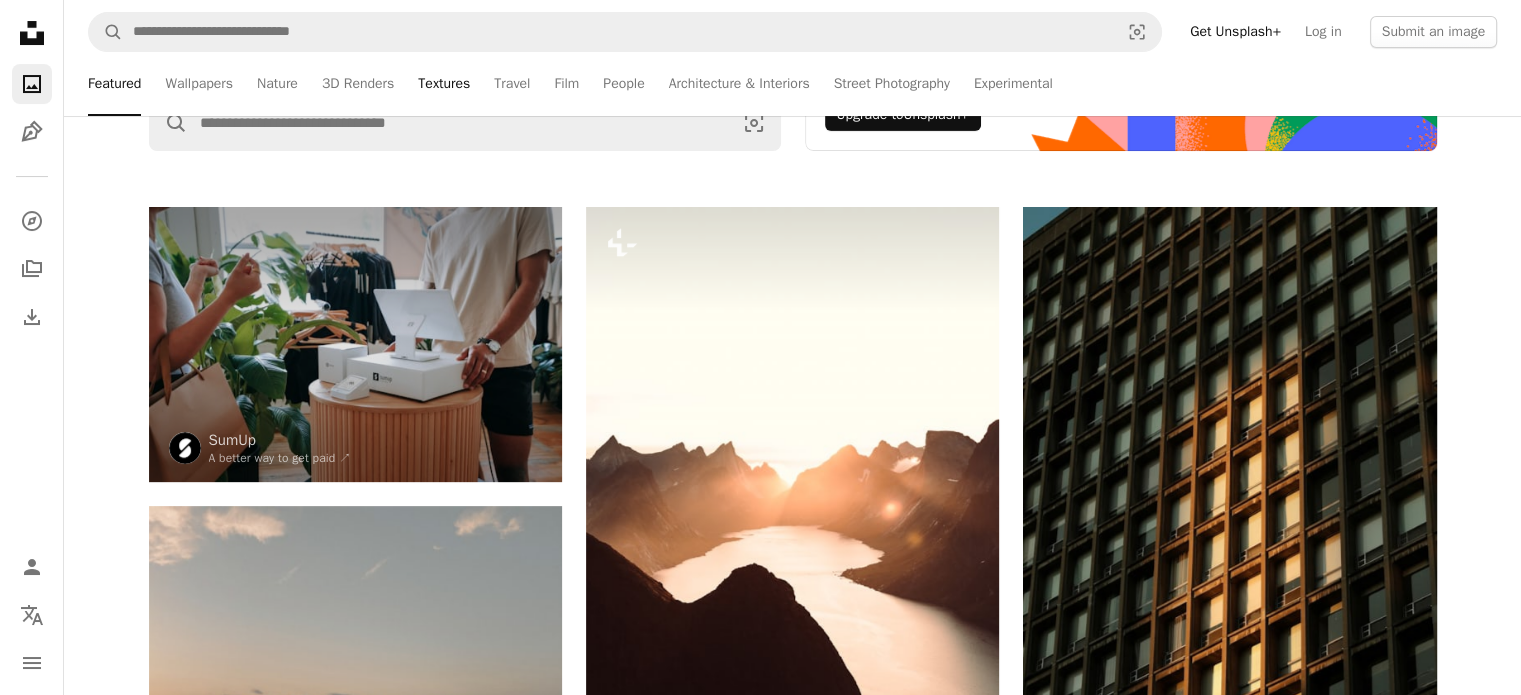 scroll, scrollTop: 0, scrollLeft: 0, axis: both 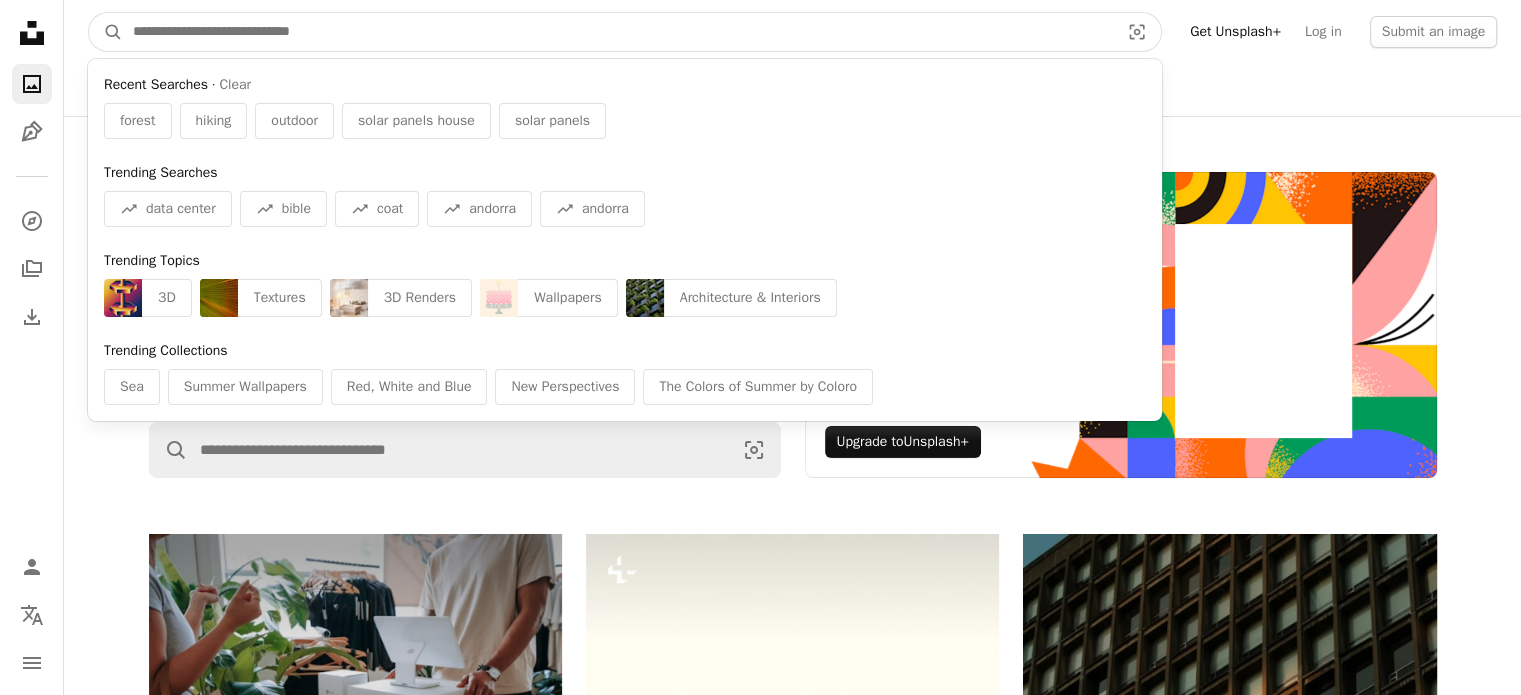 click at bounding box center [618, 32] 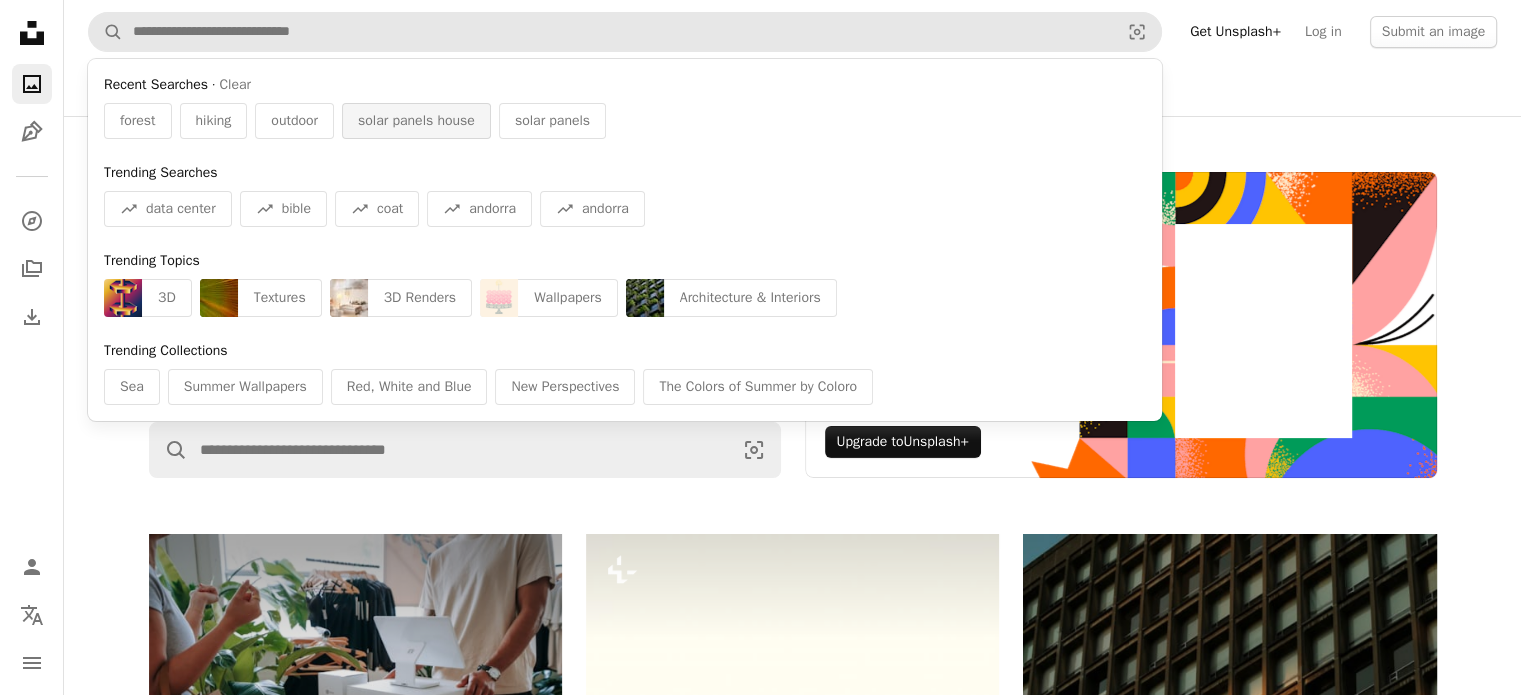 click on "solar panels house" at bounding box center (416, 121) 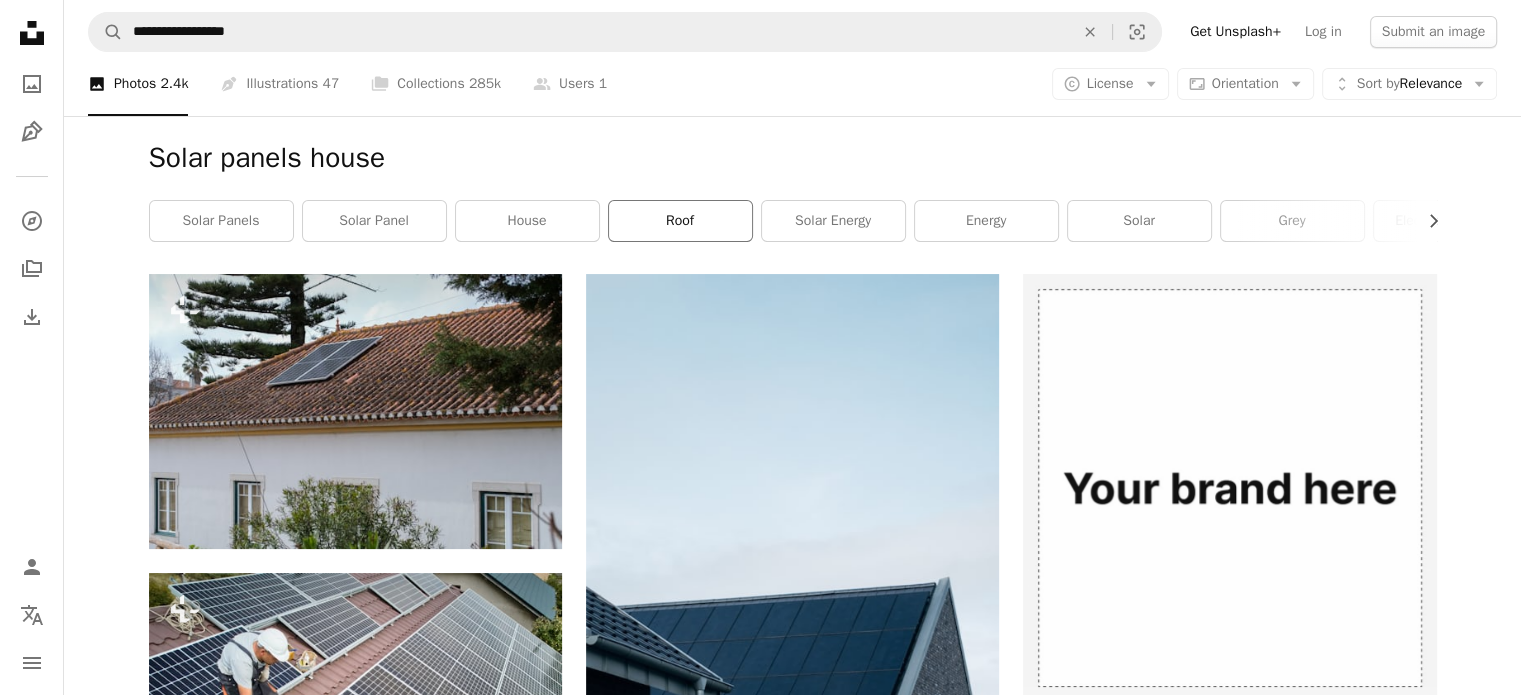 click on "roof" at bounding box center [680, 221] 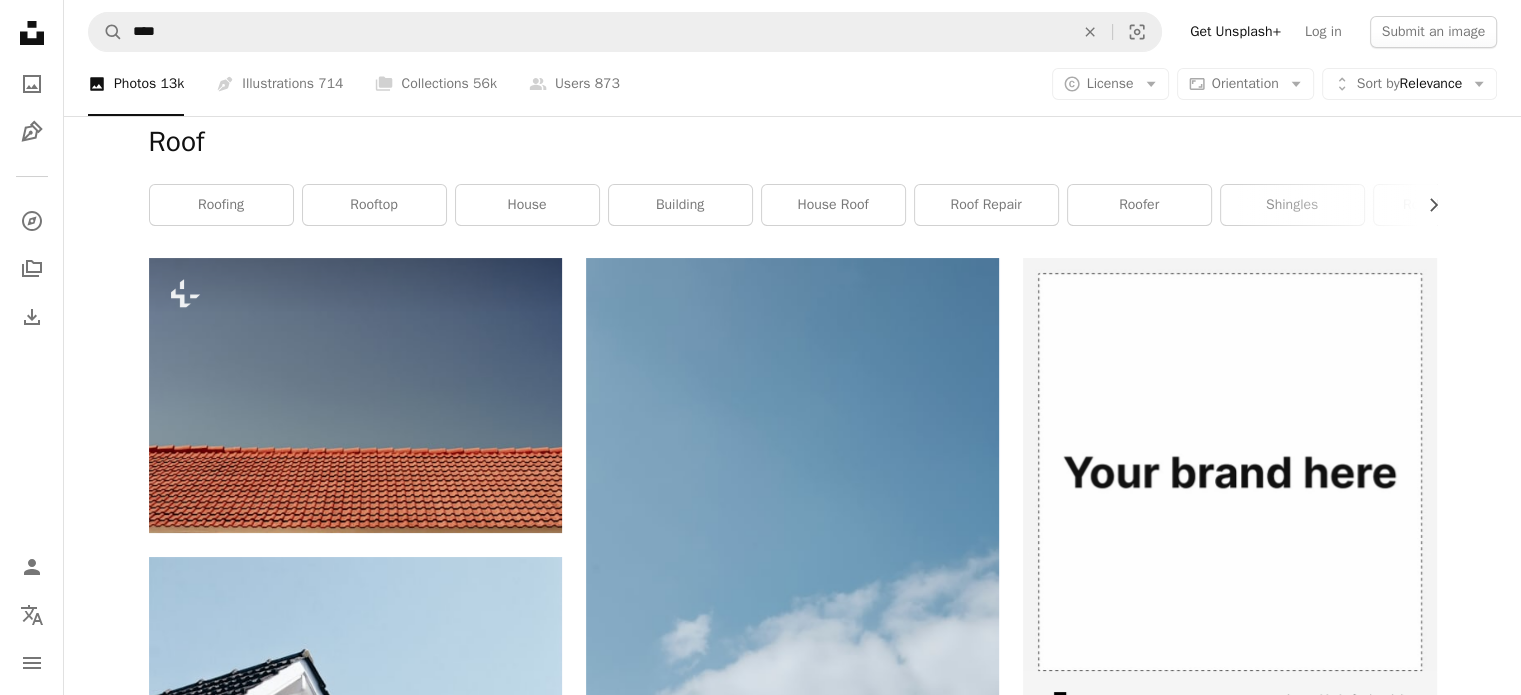 scroll, scrollTop: 0, scrollLeft: 0, axis: both 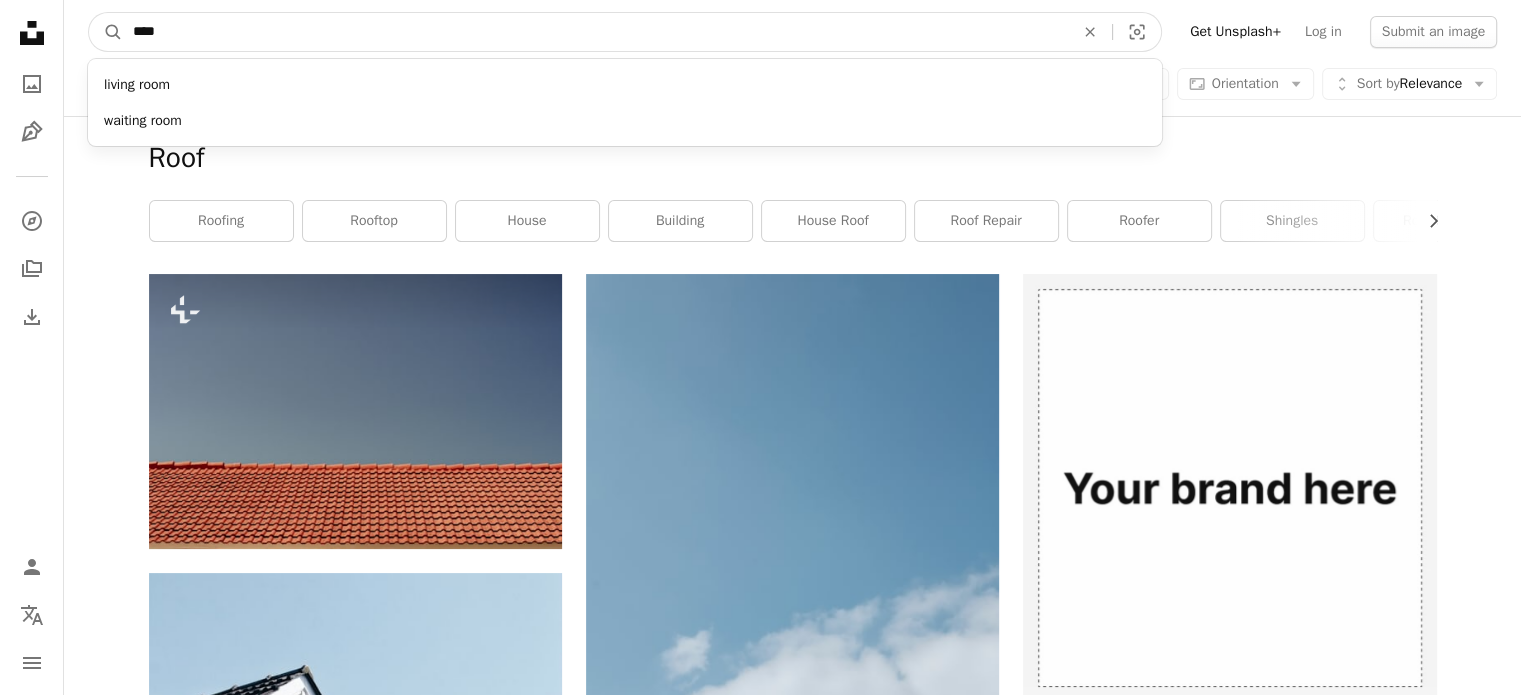 drag, startPoint x: 536, startPoint y: 39, endPoint x: 0, endPoint y: 43, distance: 536.01495 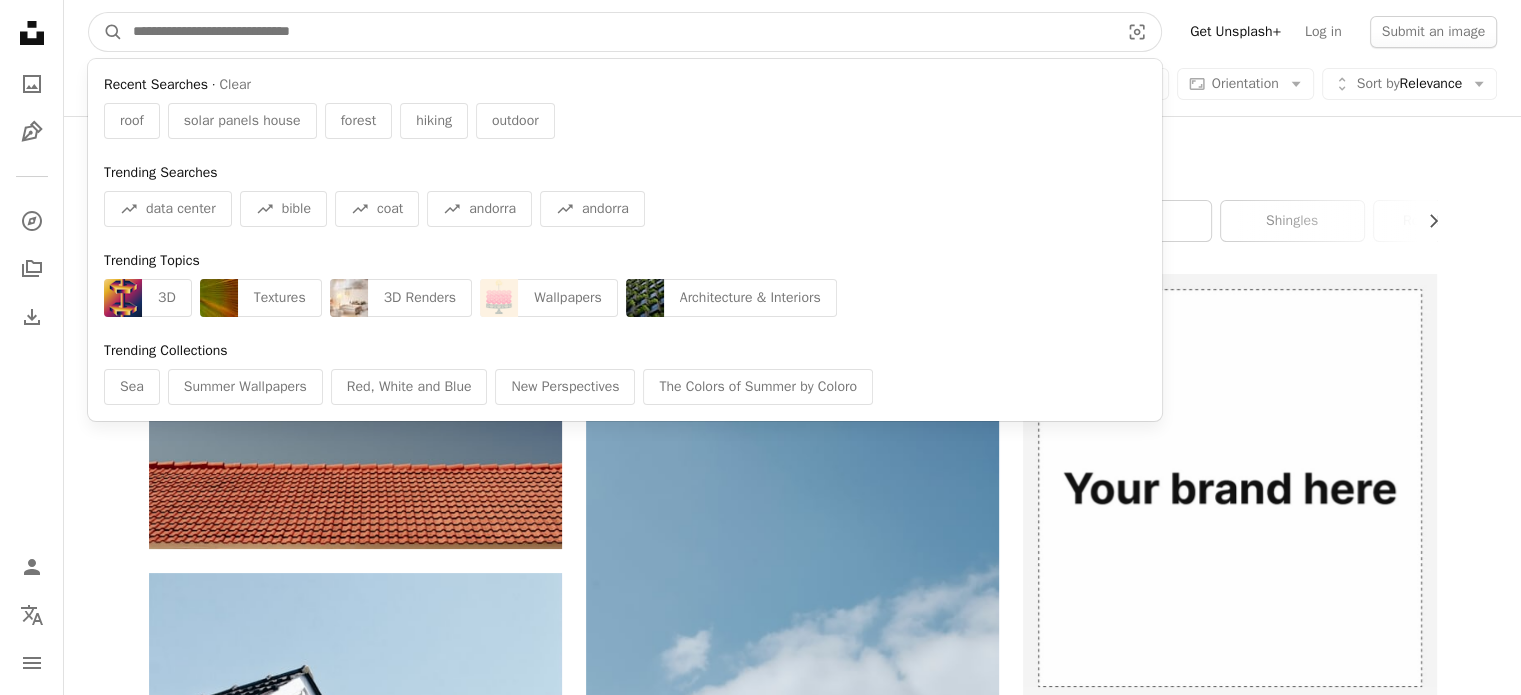 type 